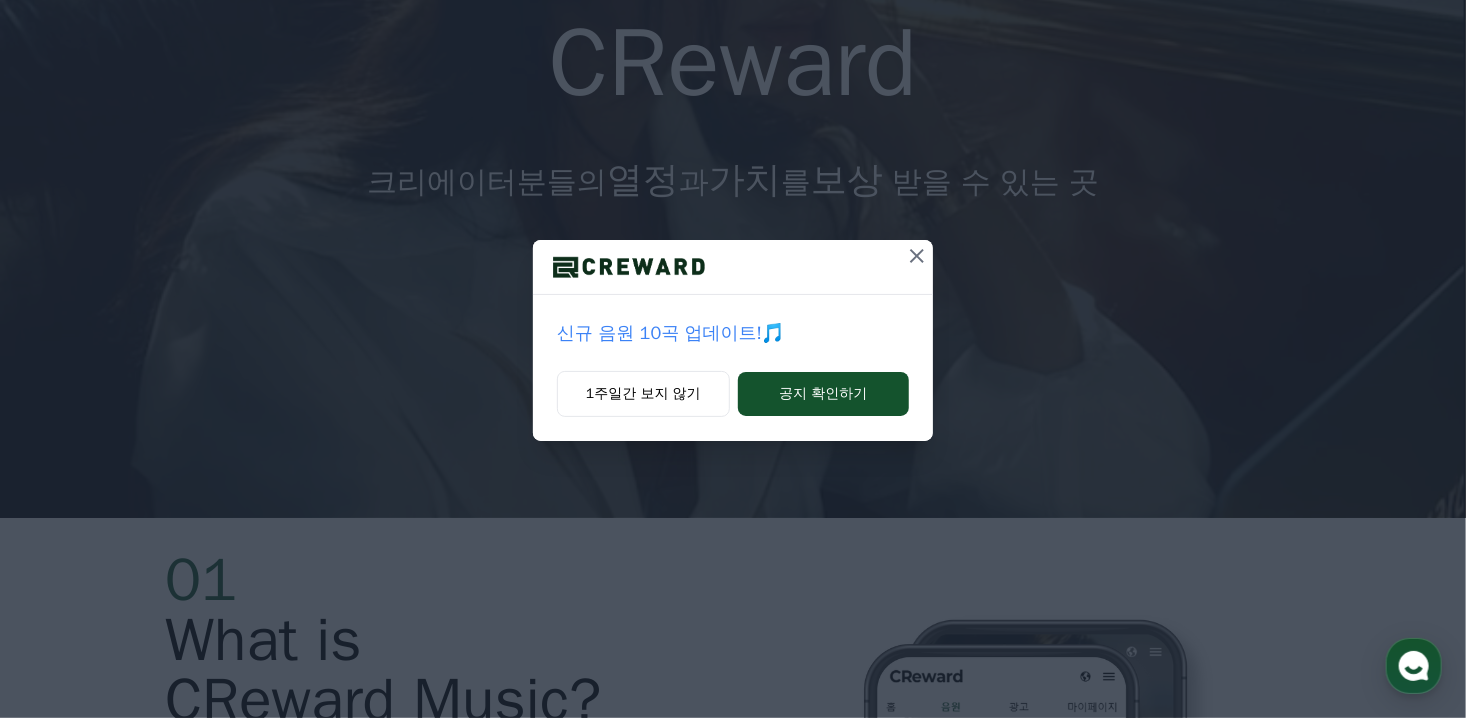 scroll, scrollTop: 0, scrollLeft: 0, axis: both 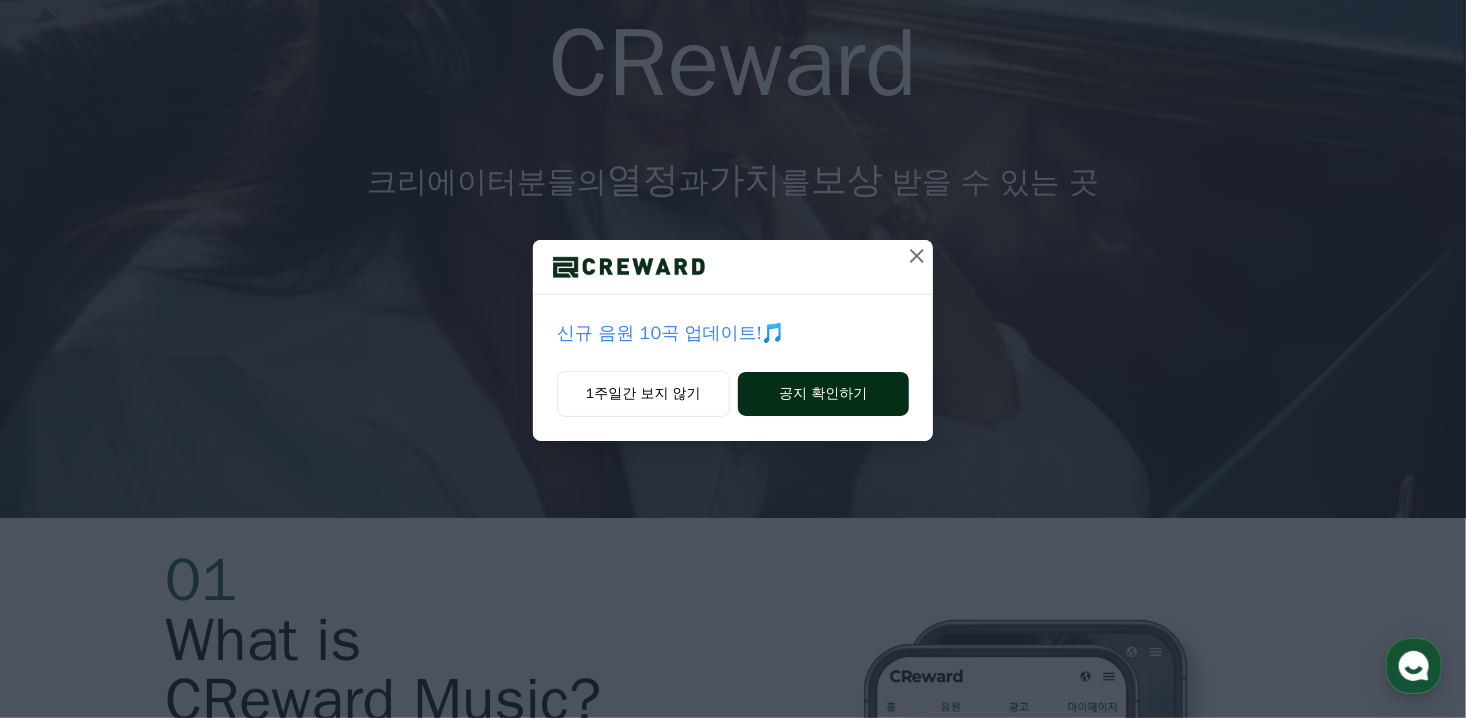 click on "공지 확인하기" at bounding box center [823, 394] 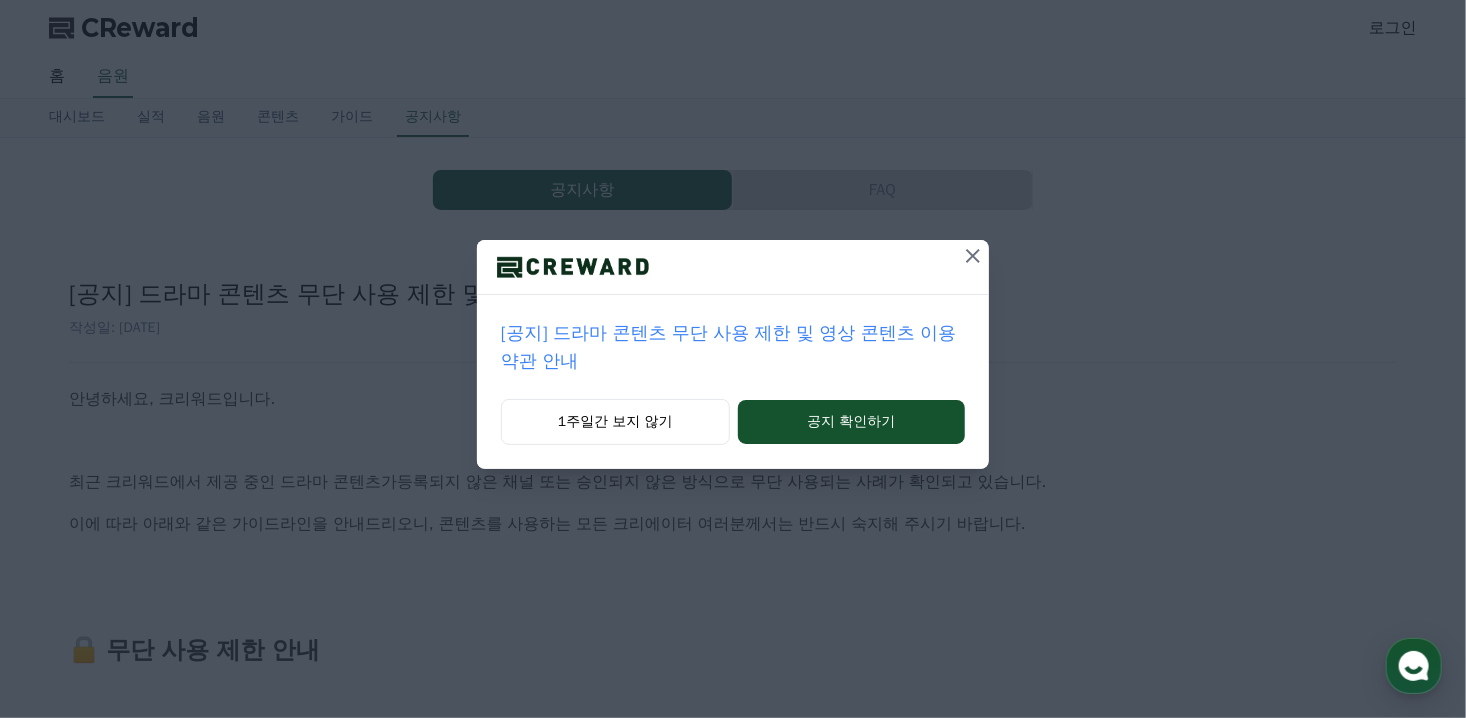 scroll, scrollTop: 0, scrollLeft: 0, axis: both 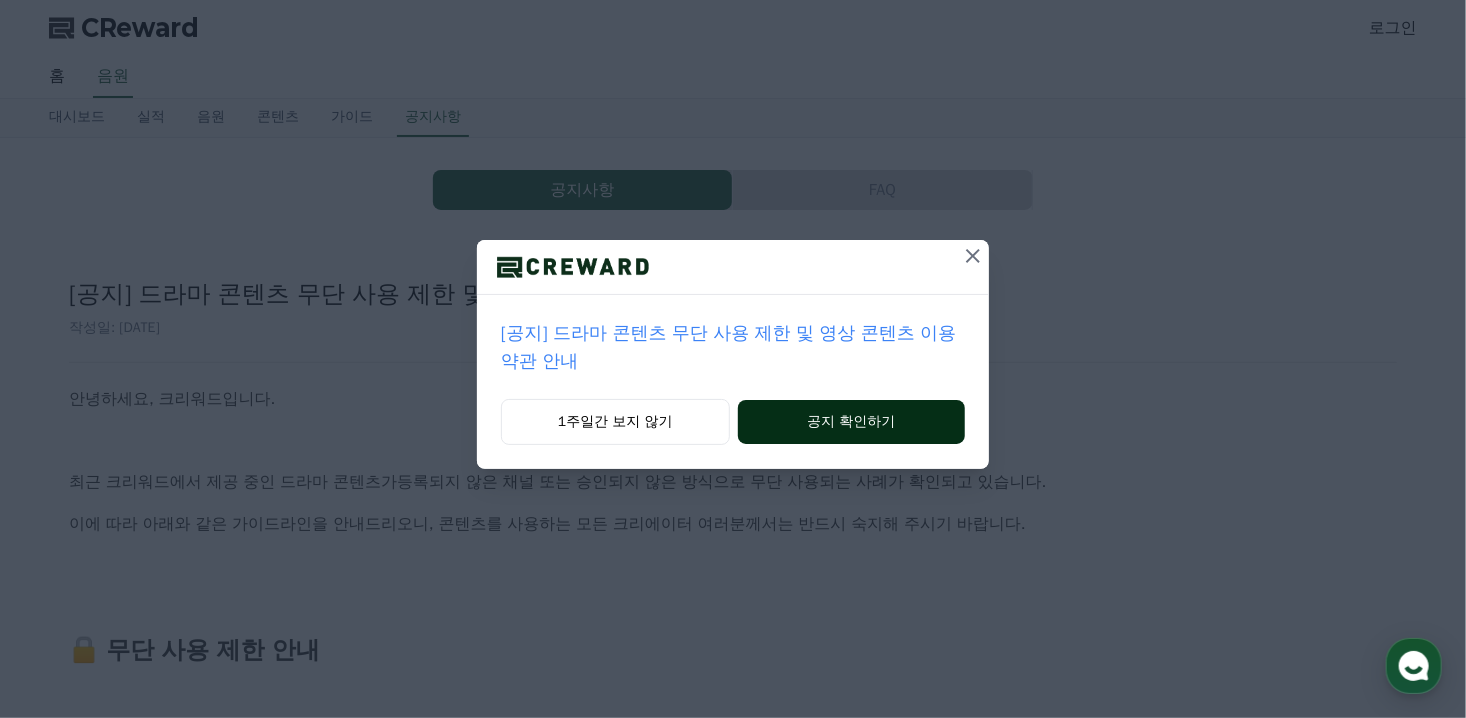 click on "공지 확인하기" at bounding box center [851, 422] 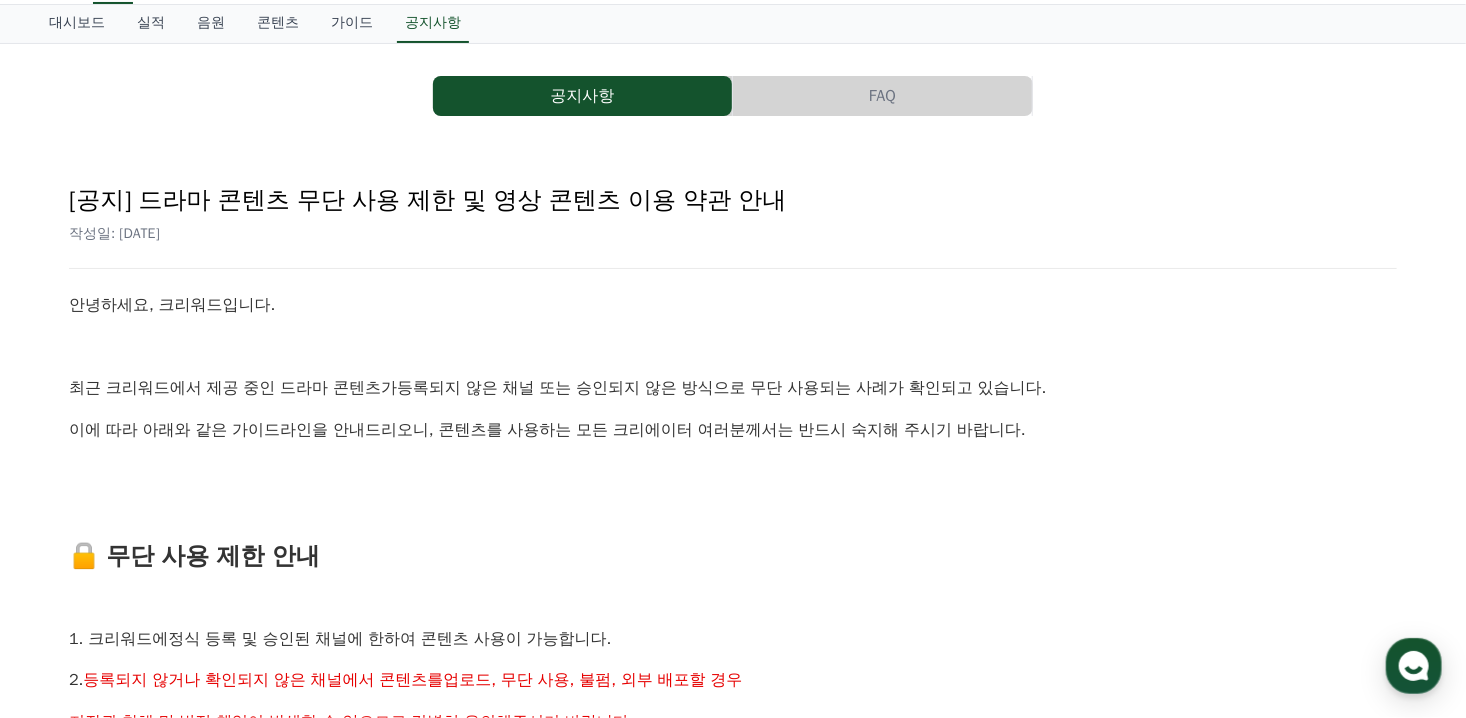 scroll, scrollTop: 0, scrollLeft: 0, axis: both 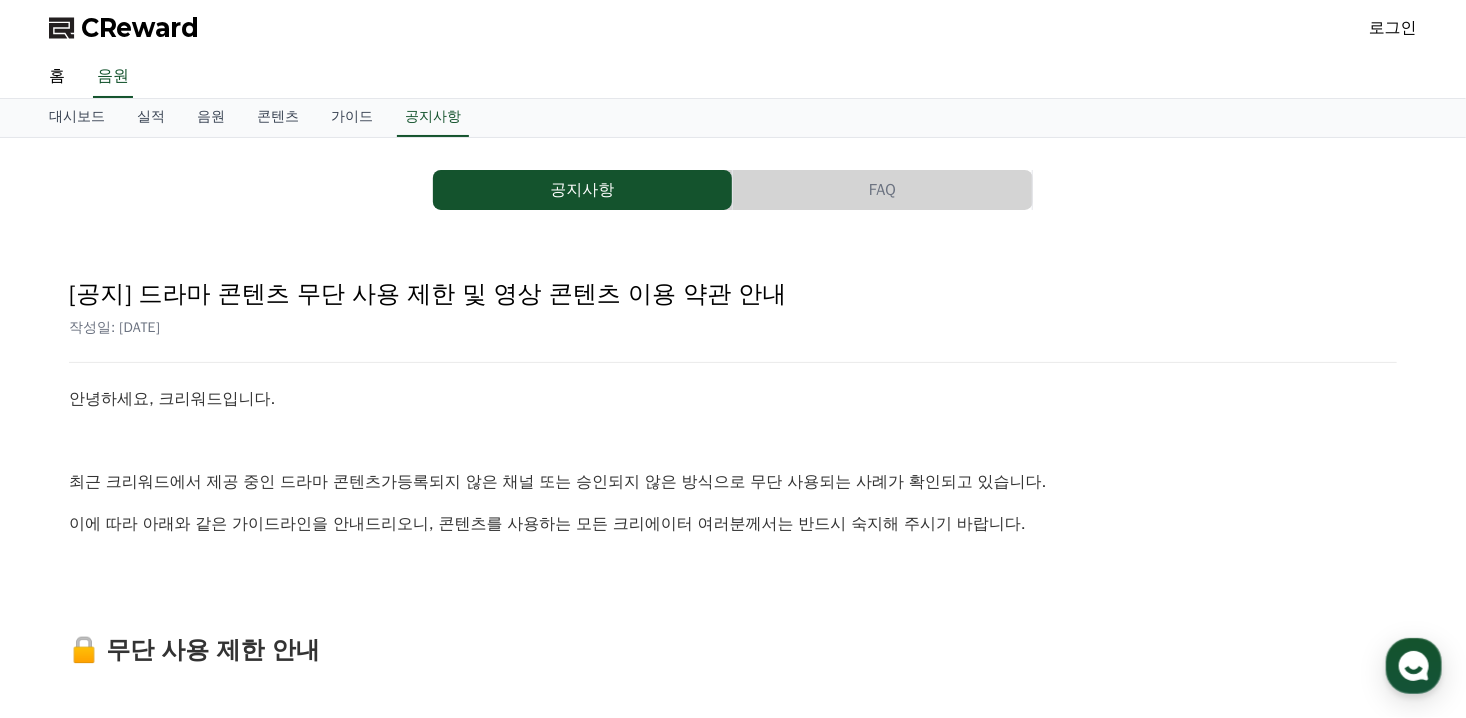 click on "로그인" at bounding box center [1393, 28] 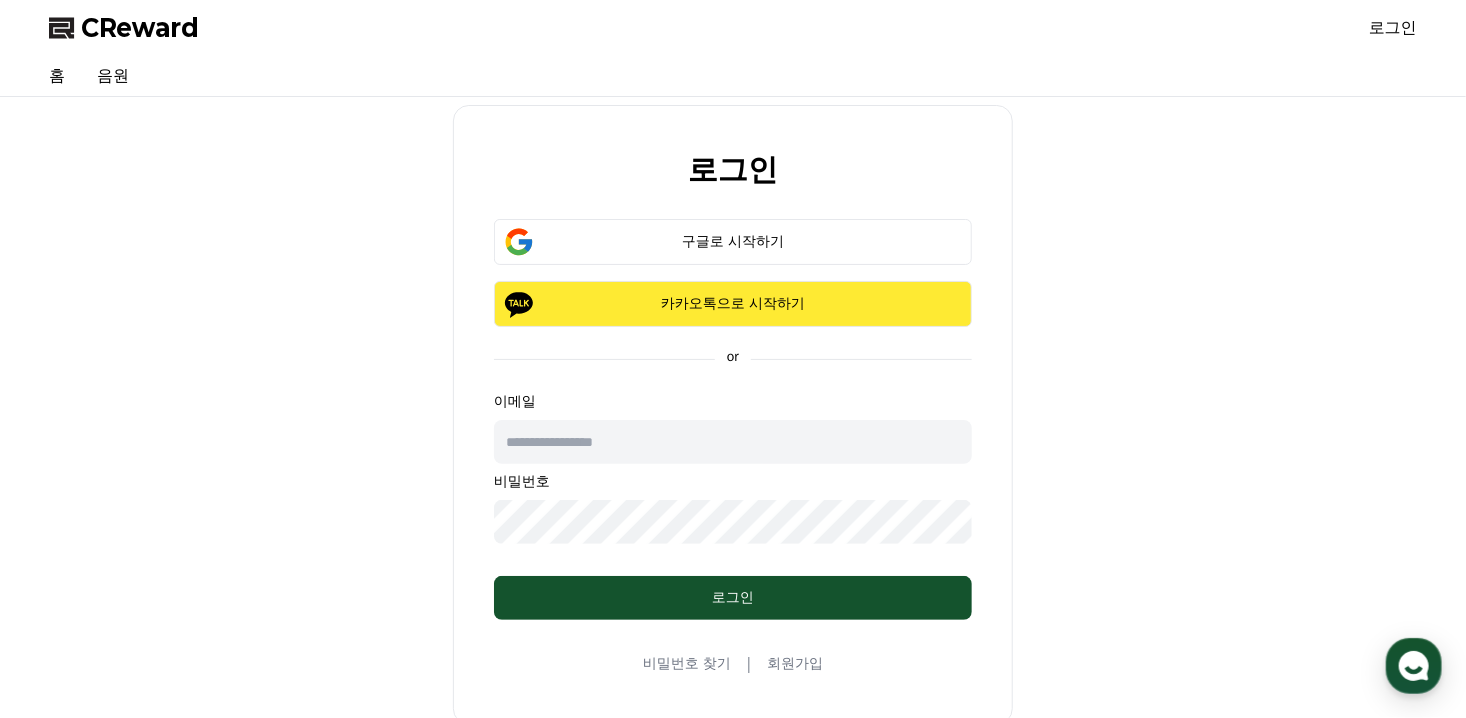 click on "카카오톡으로 시작하기" at bounding box center (733, 304) 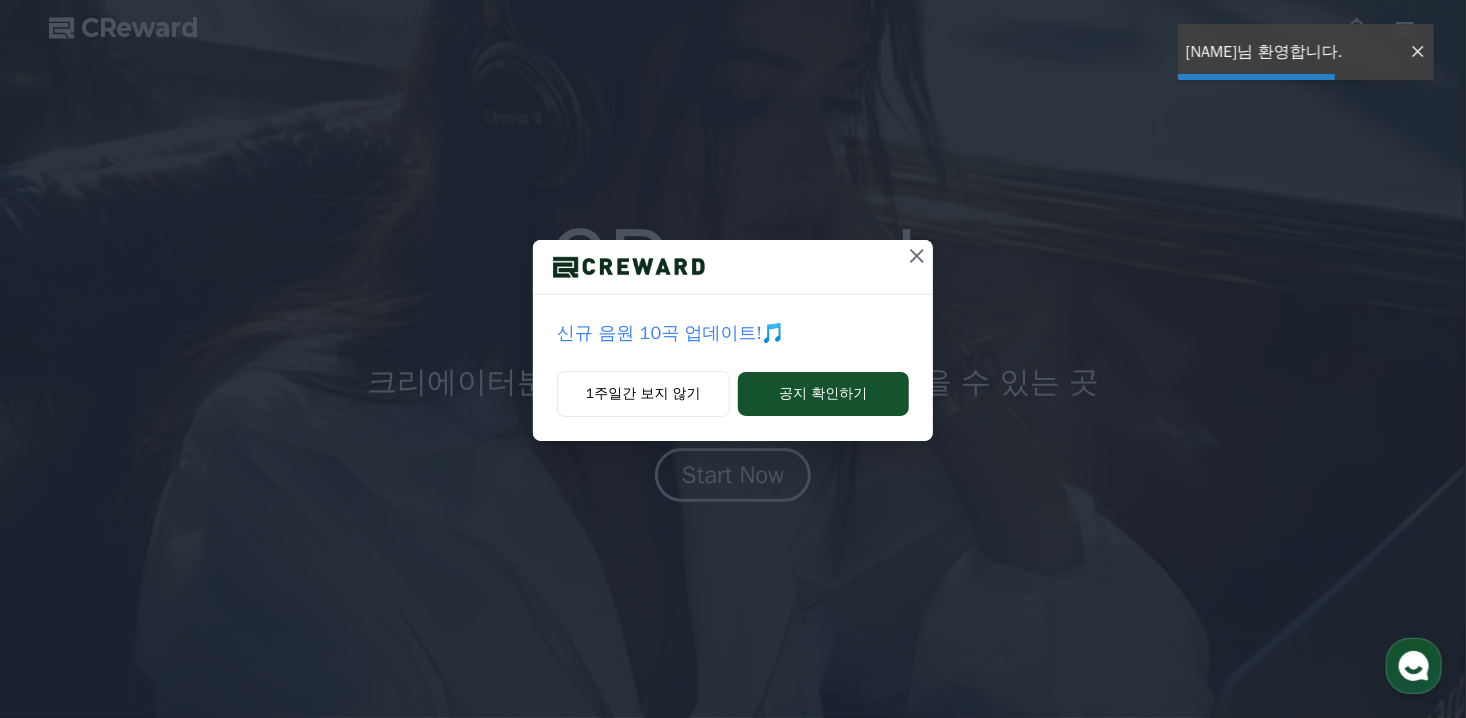 scroll, scrollTop: 0, scrollLeft: 0, axis: both 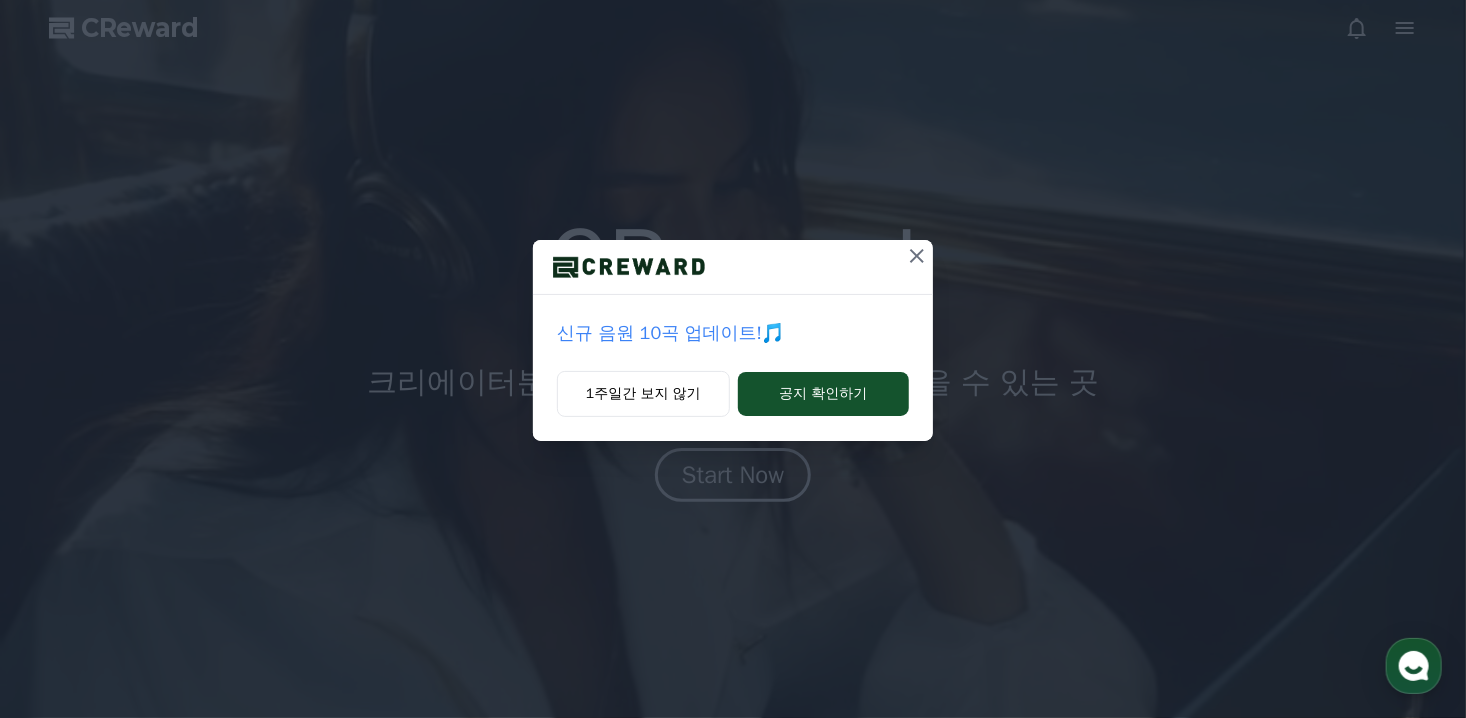 click 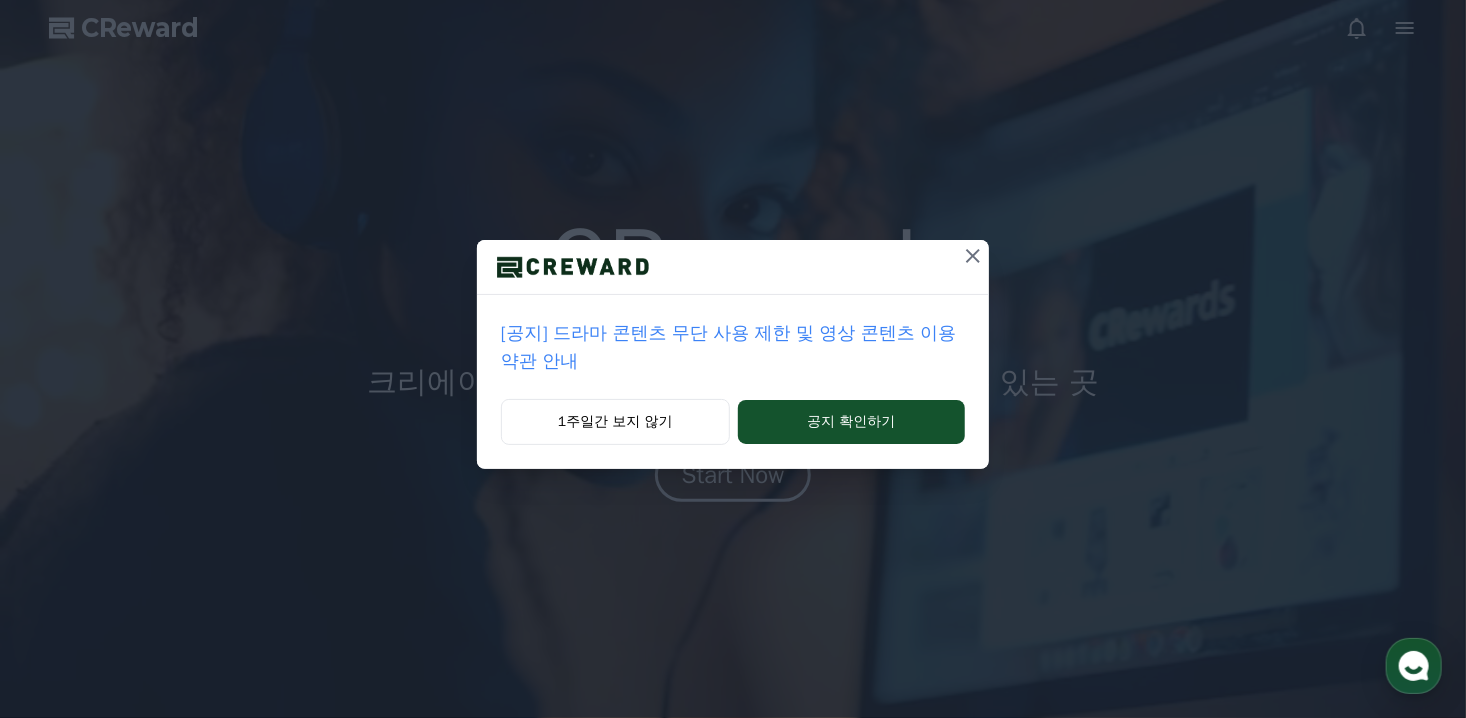 click 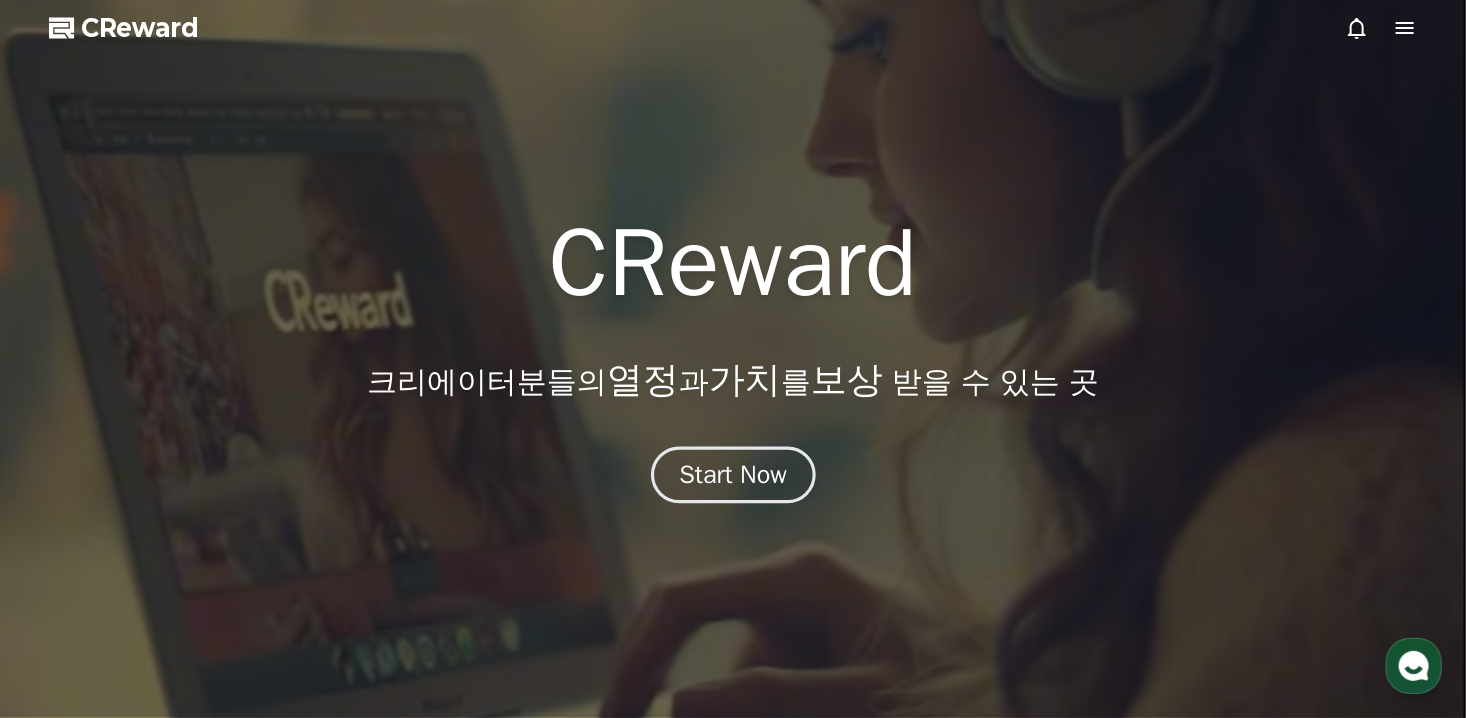 click on "Start Now" at bounding box center (733, 475) 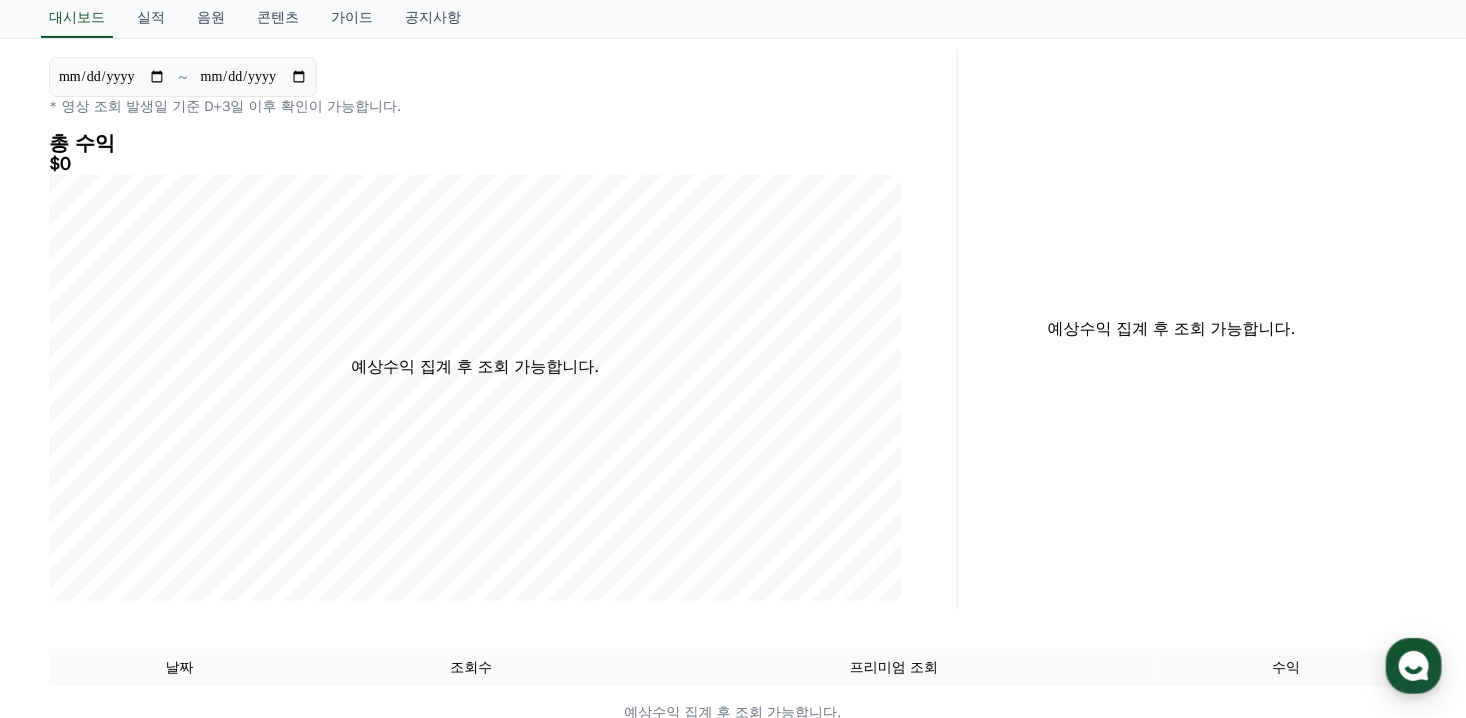 scroll, scrollTop: 0, scrollLeft: 0, axis: both 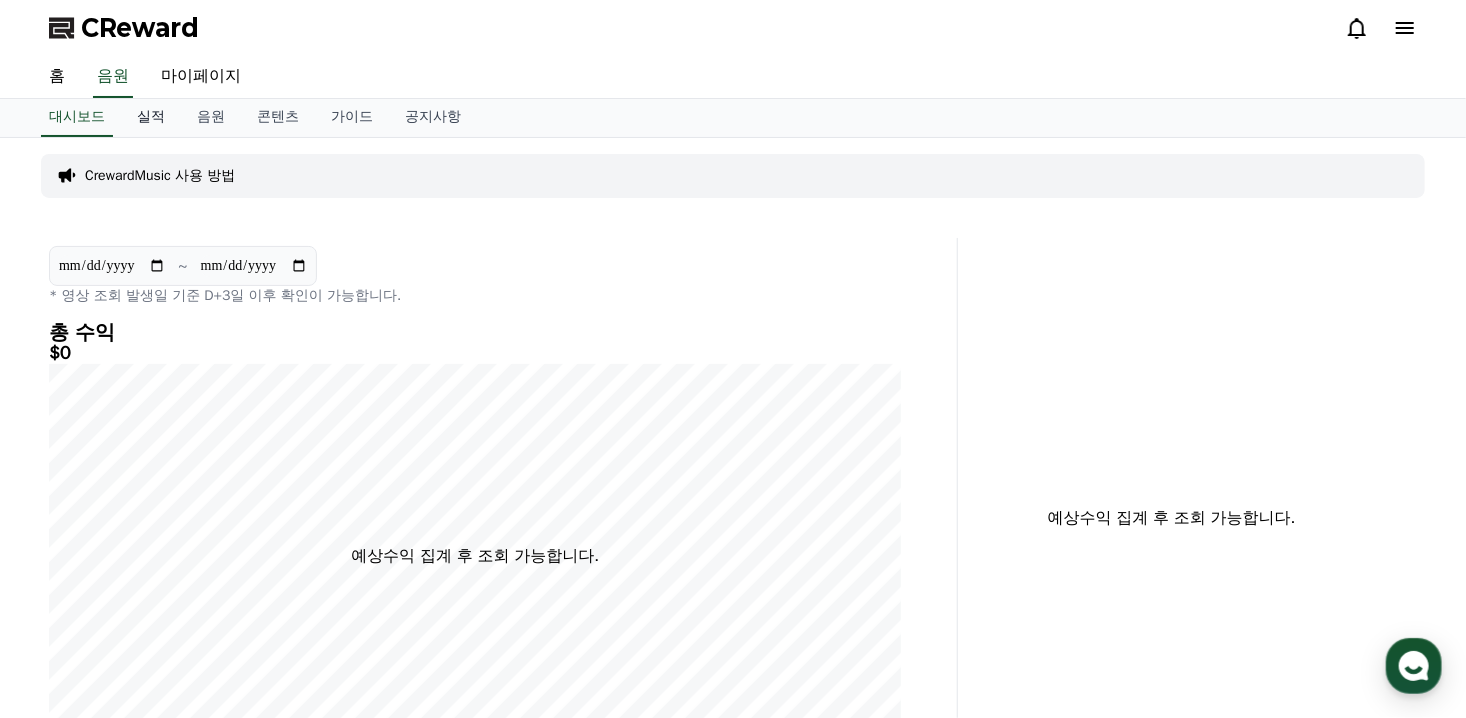 click on "실적" at bounding box center [151, 118] 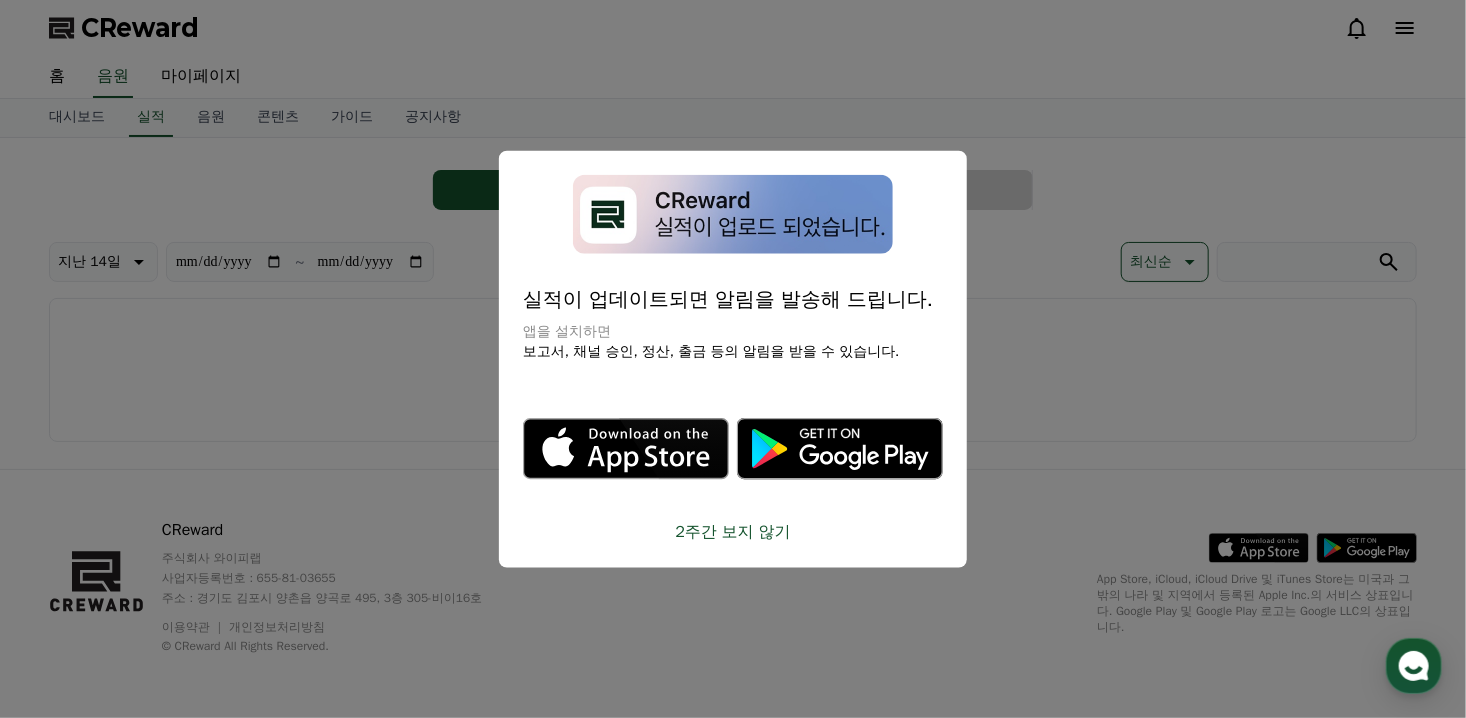 click at bounding box center [733, 359] 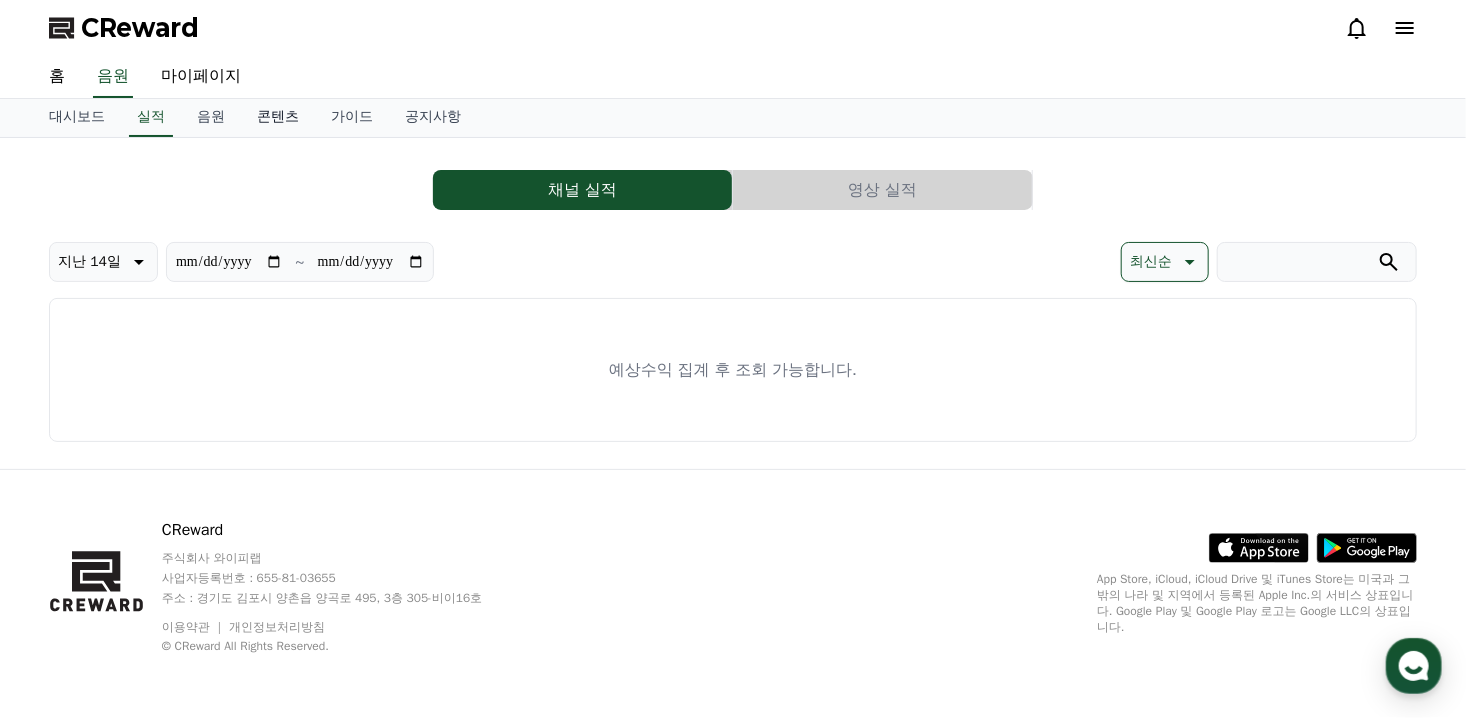 click on "콘텐츠" at bounding box center [278, 118] 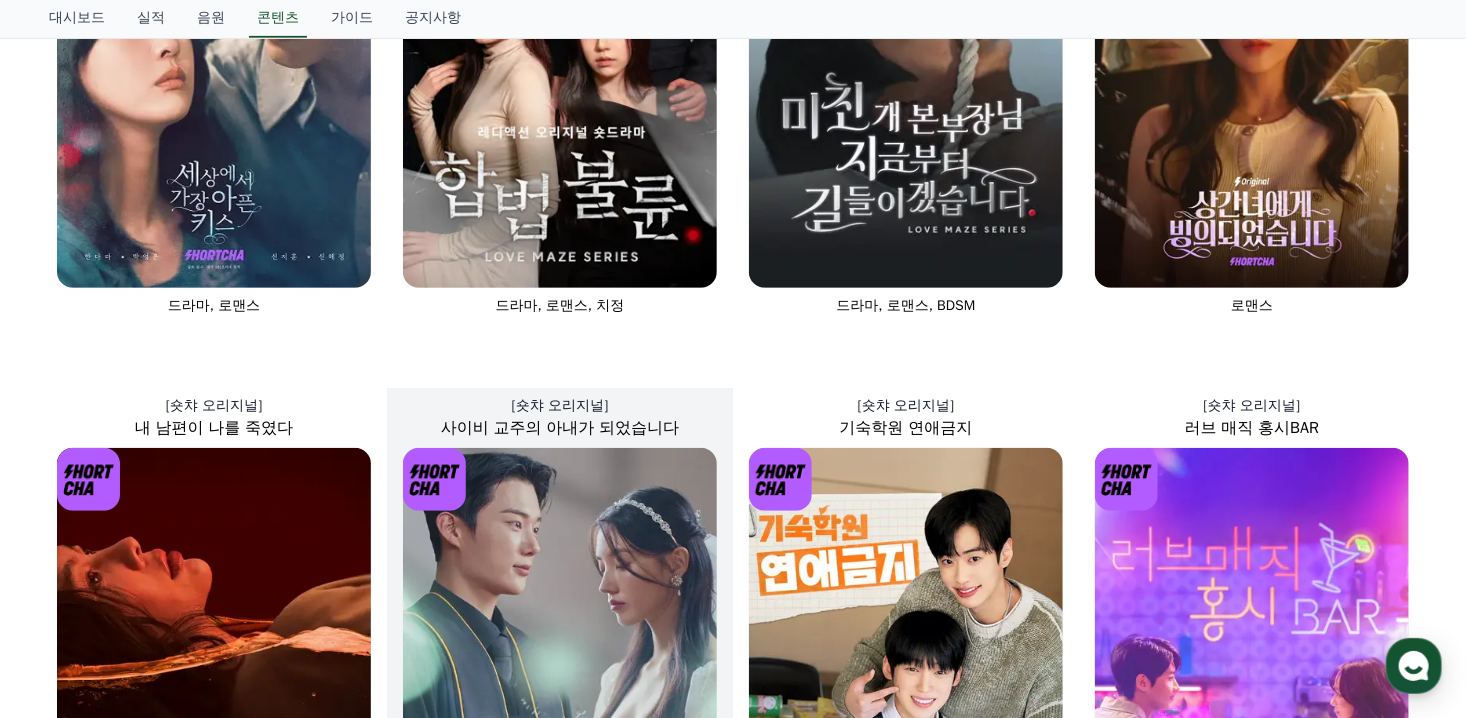 scroll, scrollTop: 0, scrollLeft: 0, axis: both 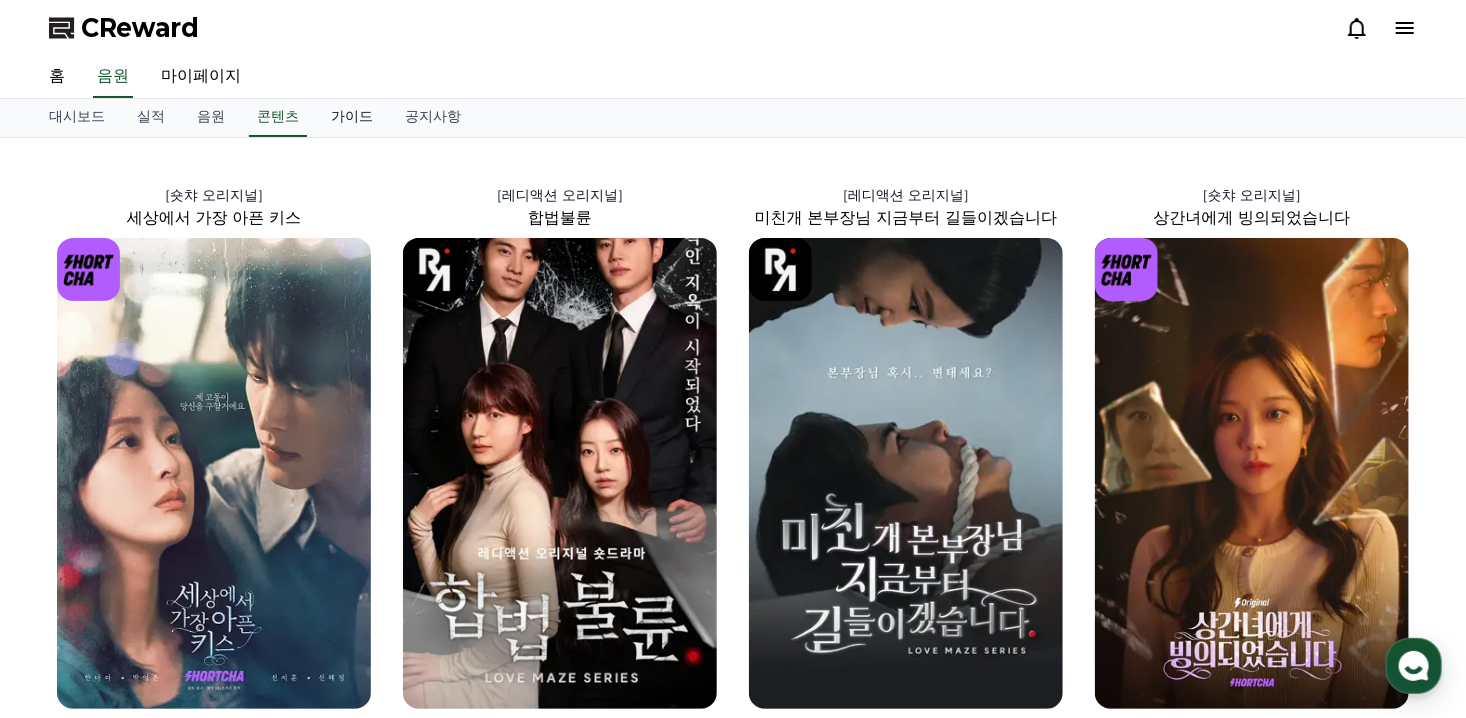 click on "가이드" at bounding box center [352, 118] 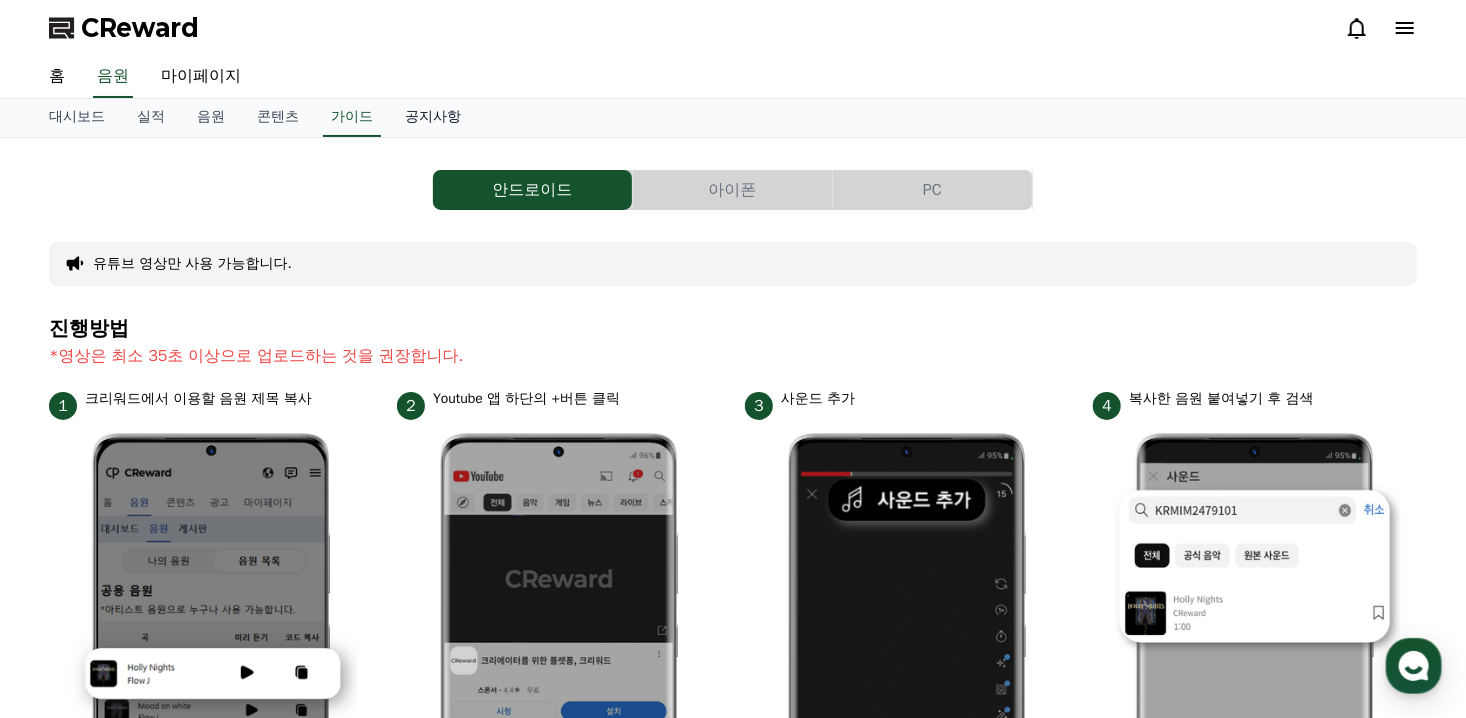 click on "공지사항" at bounding box center (433, 118) 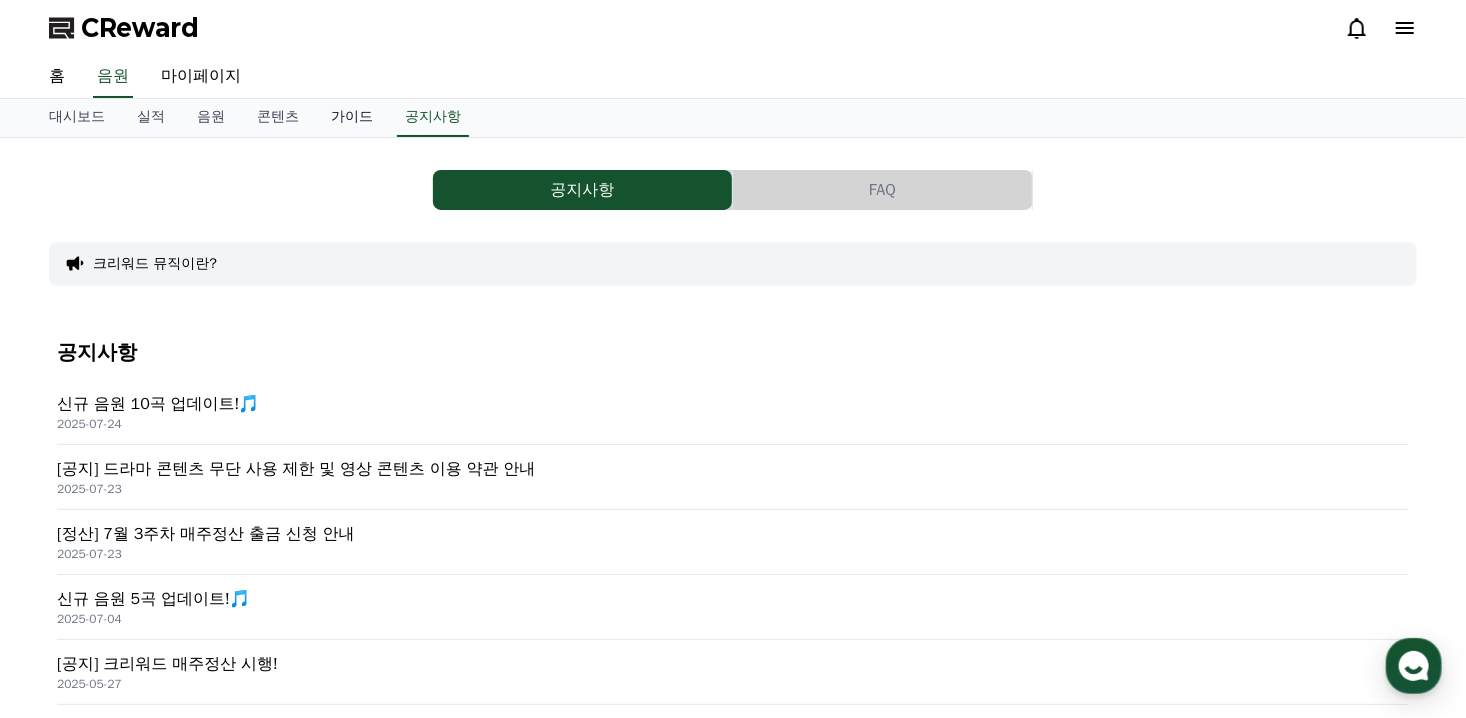 click on "가이드" at bounding box center [352, 118] 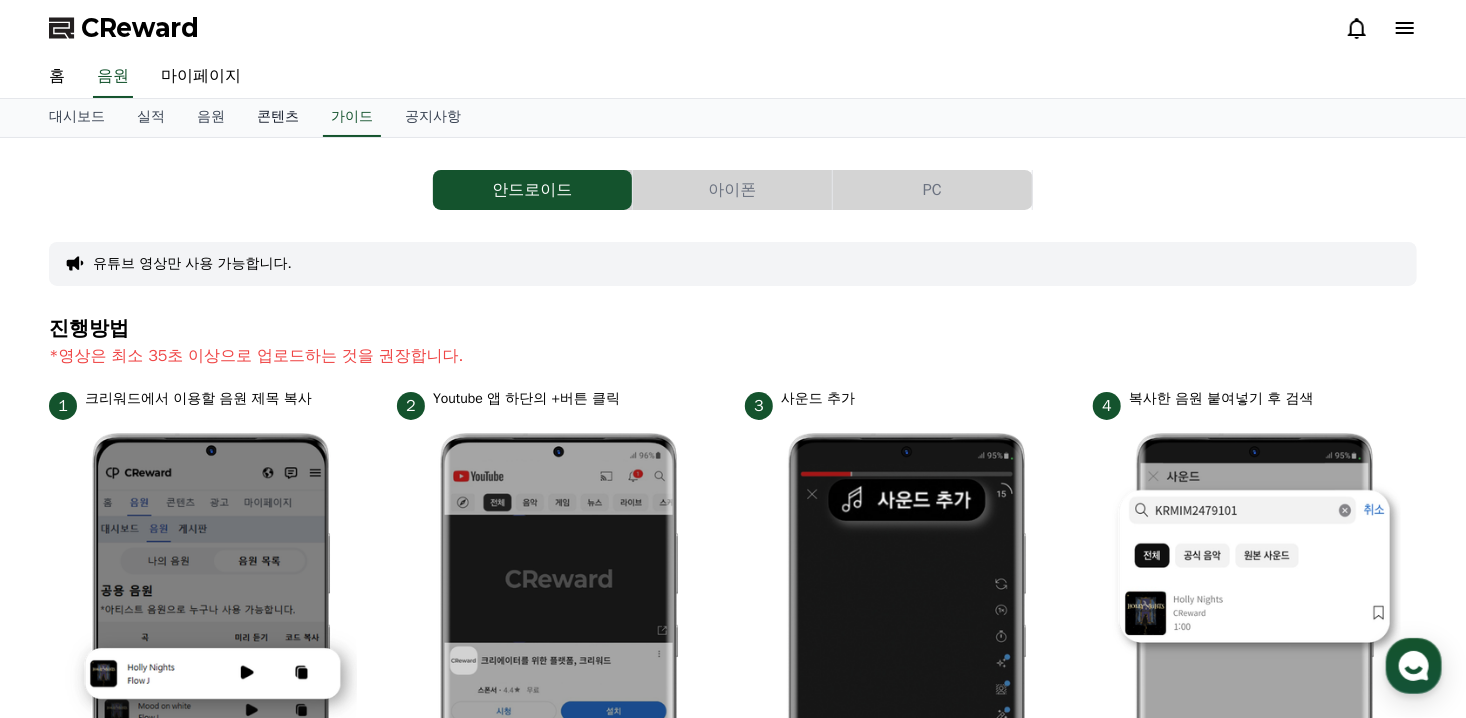 click on "콘텐츠" at bounding box center [278, 118] 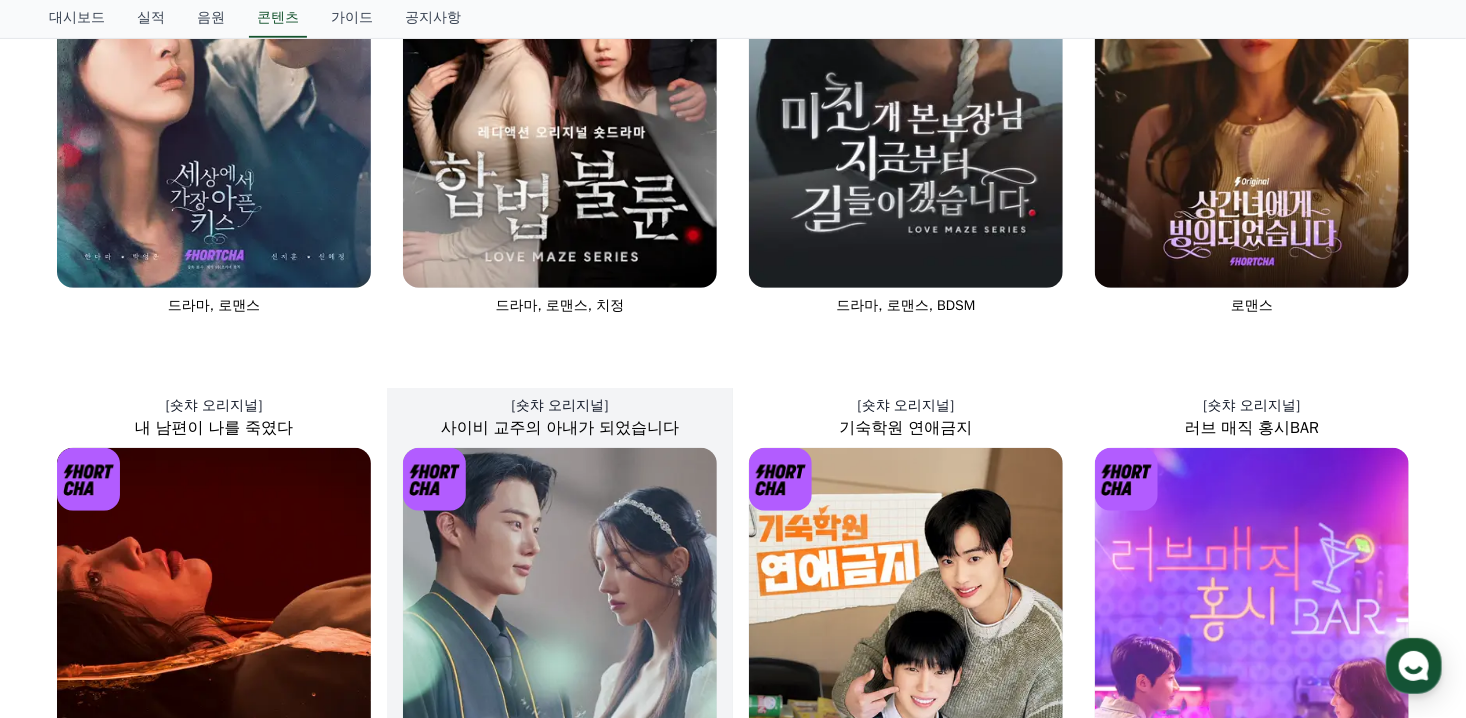 scroll, scrollTop: 121, scrollLeft: 0, axis: vertical 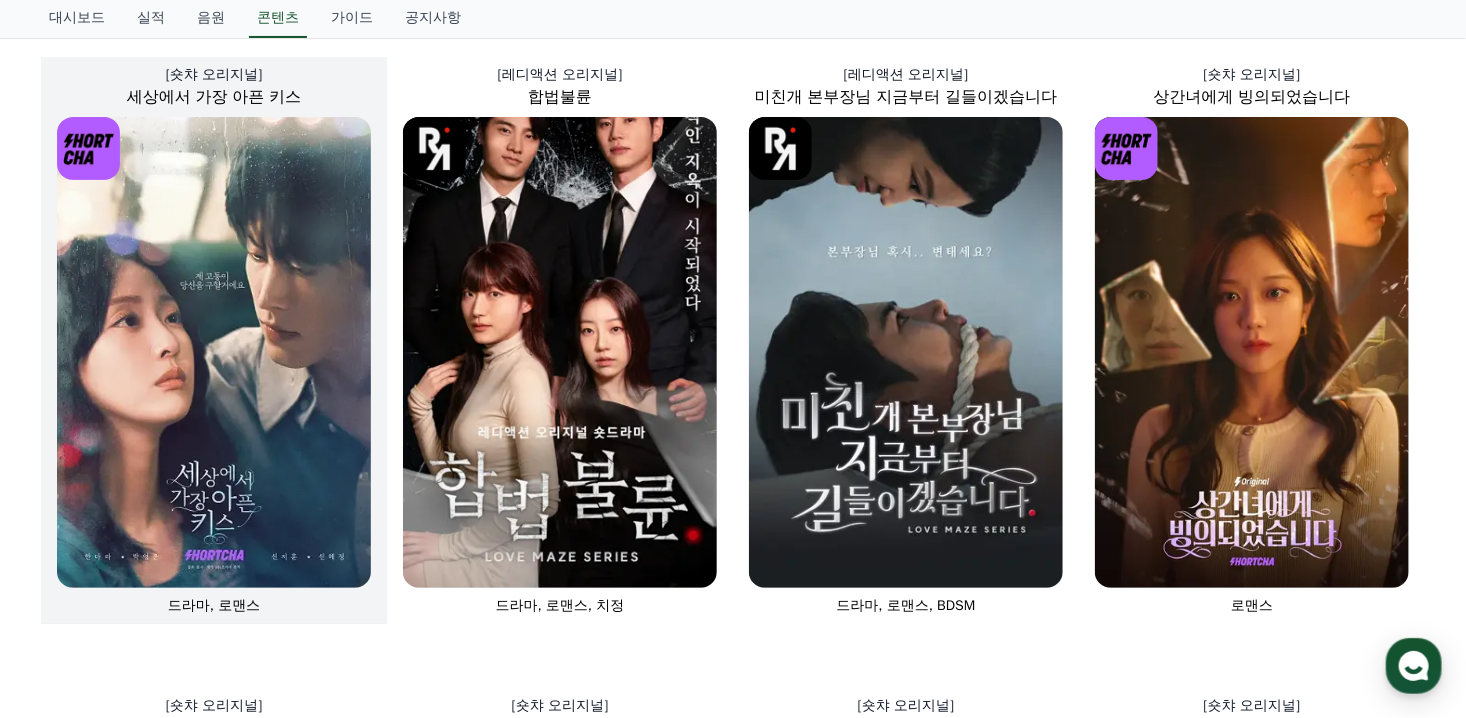 click at bounding box center [214, 352] 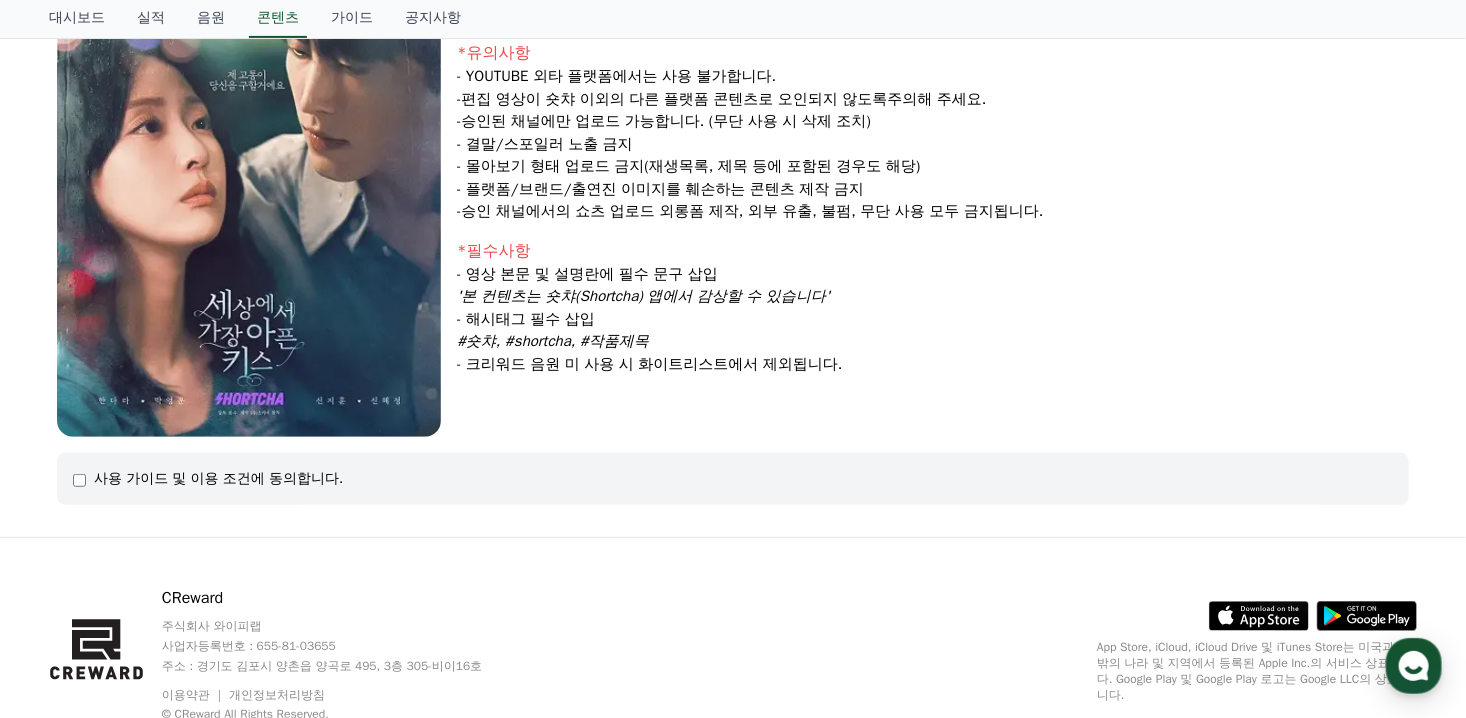 scroll, scrollTop: 290, scrollLeft: 0, axis: vertical 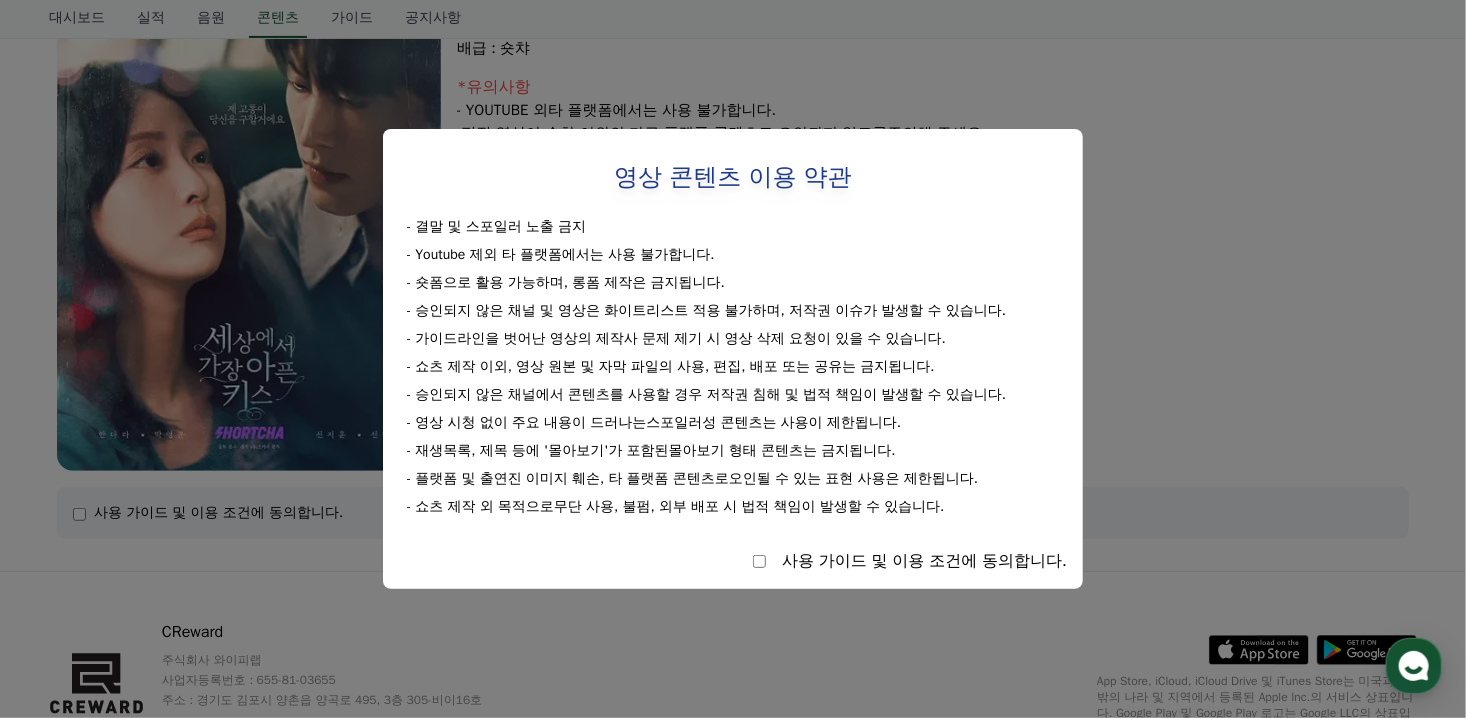 select 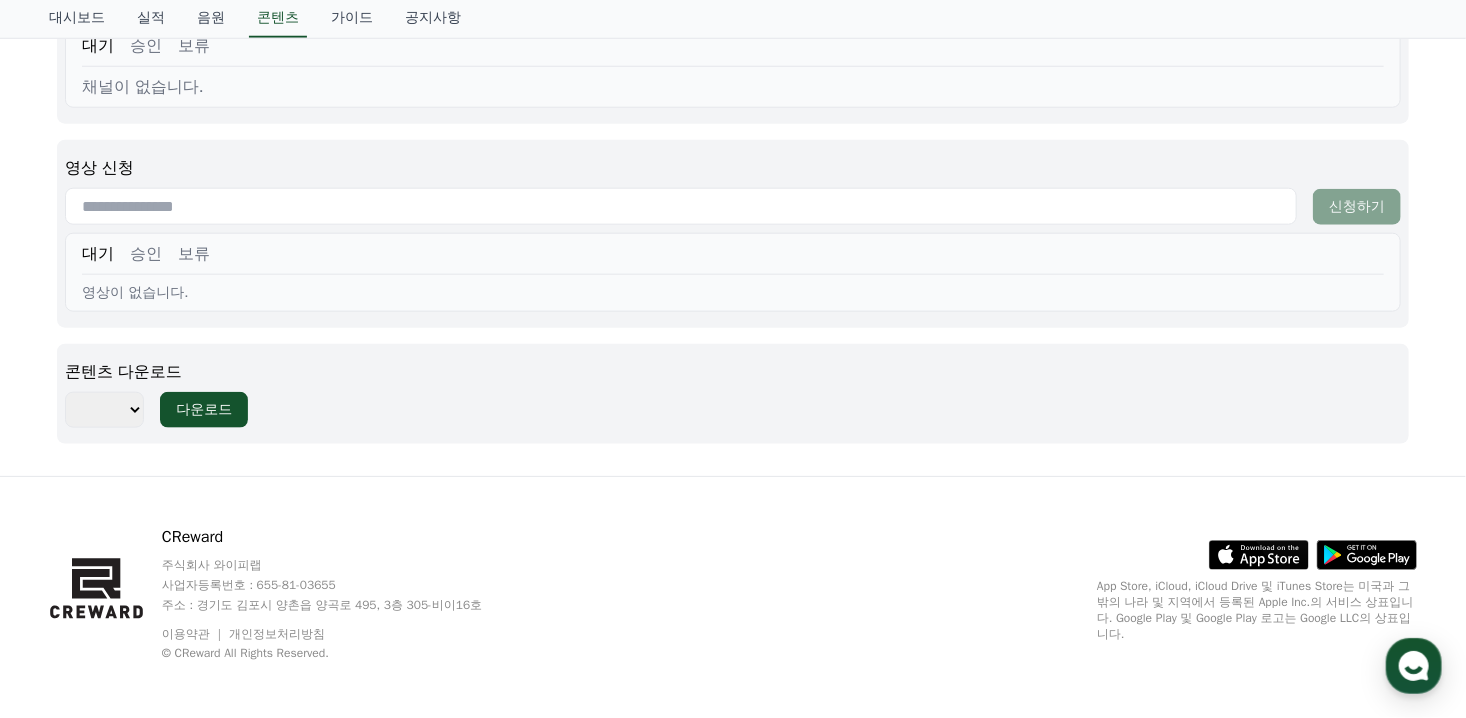scroll, scrollTop: 972, scrollLeft: 0, axis: vertical 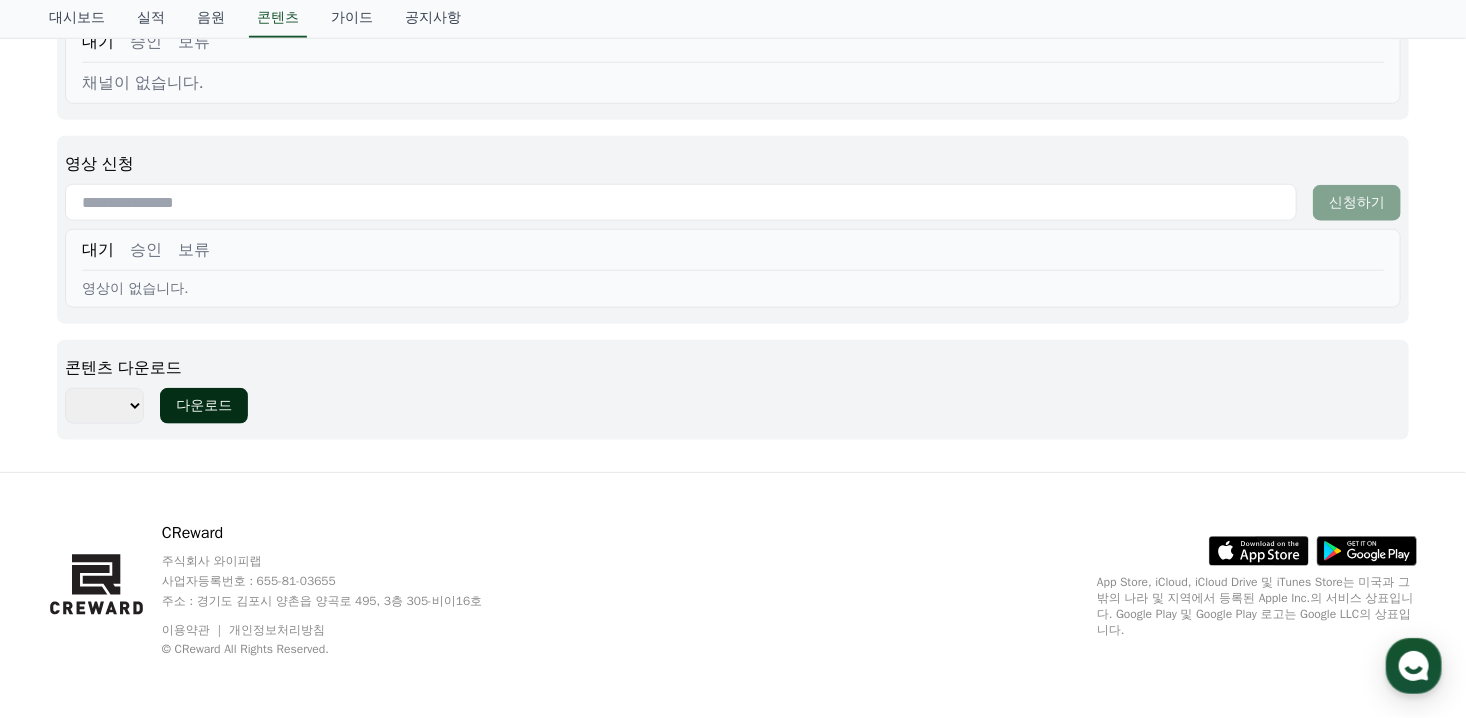 click on "다운로드" at bounding box center [204, 406] 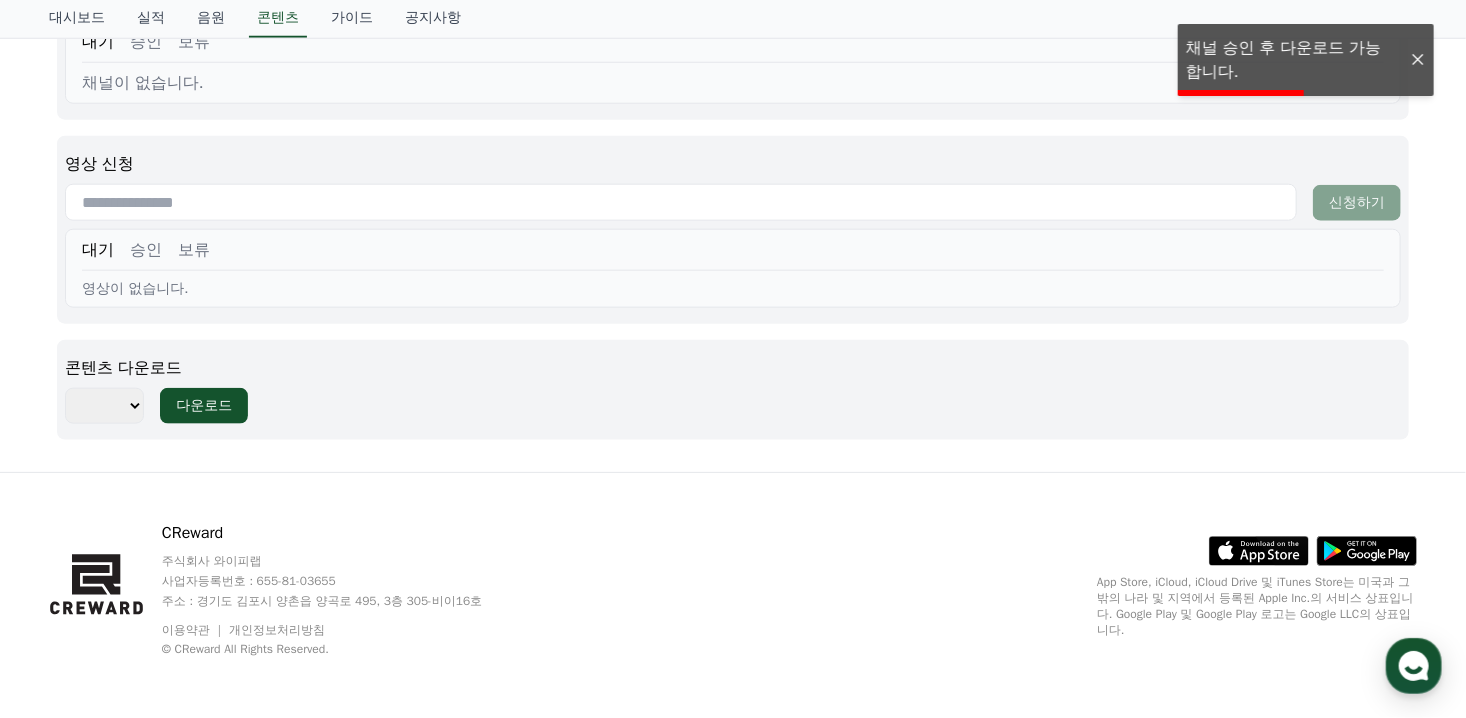 click at bounding box center [1418, 60] 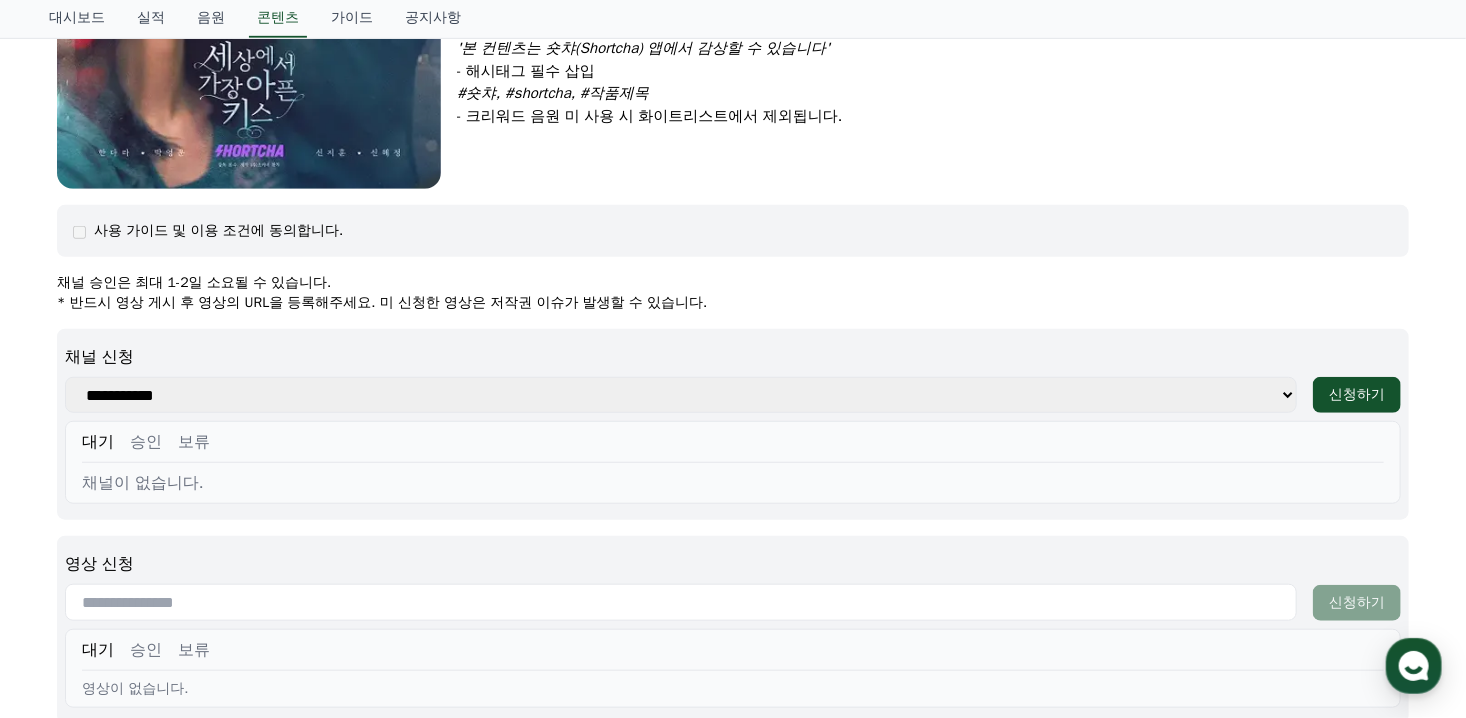 scroll, scrollTop: 572, scrollLeft: 0, axis: vertical 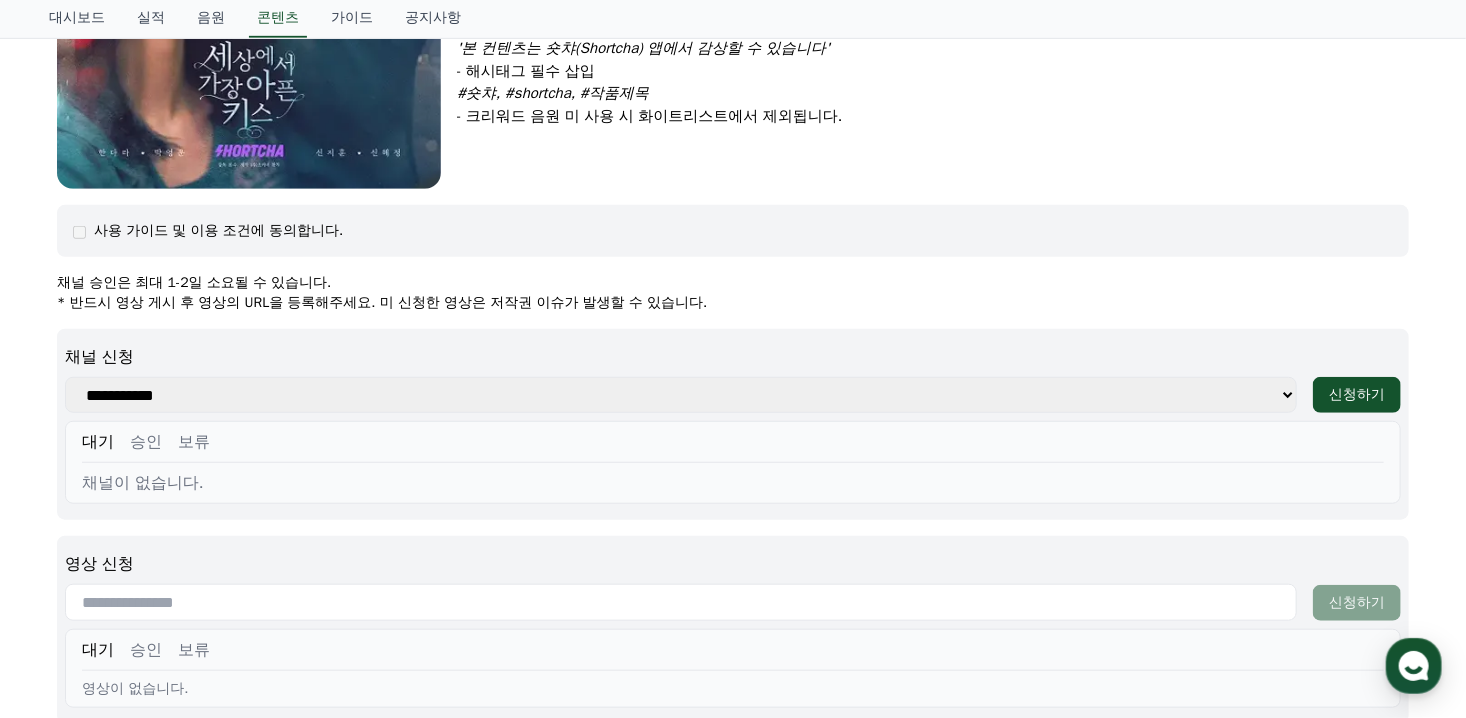 click on "**********" at bounding box center [681, 395] 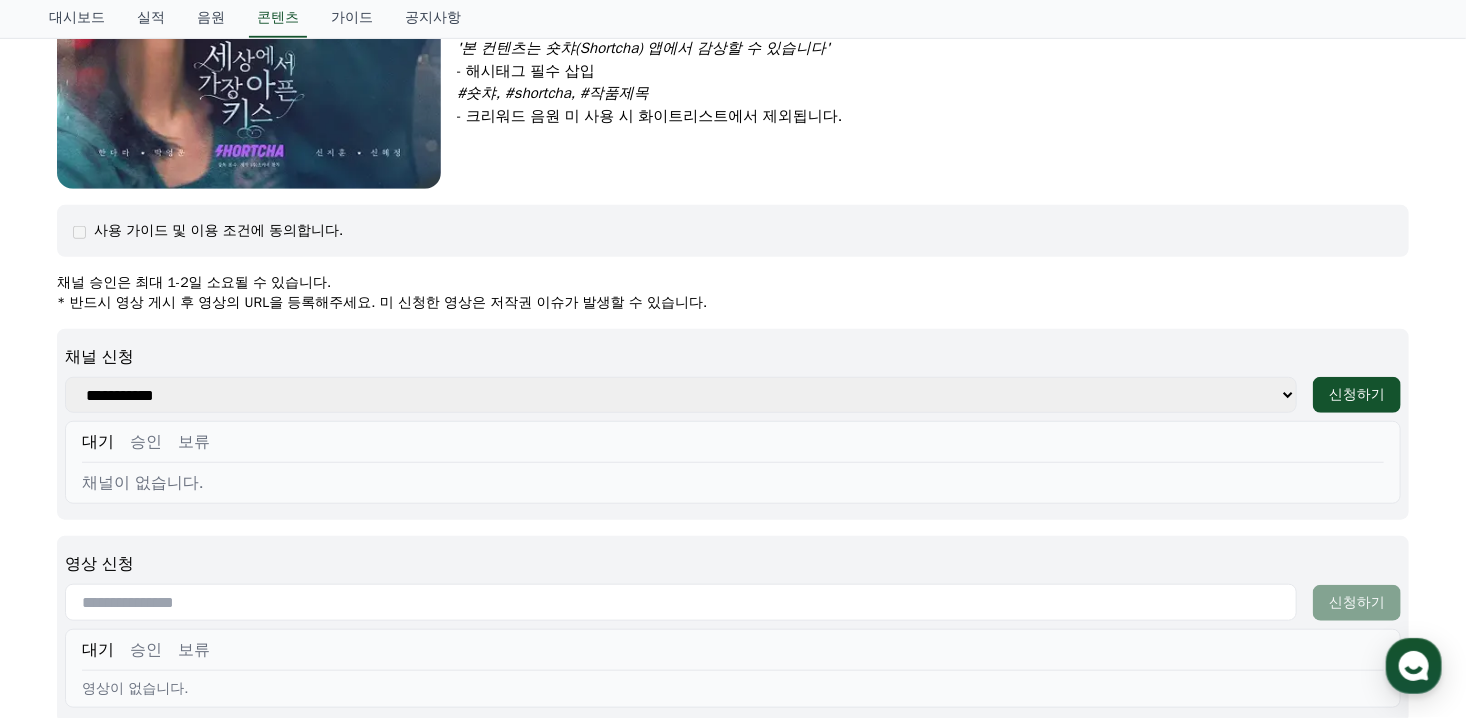 click on "사용 가이드 및 이용 조건에 동의합니다." at bounding box center (218, 231) 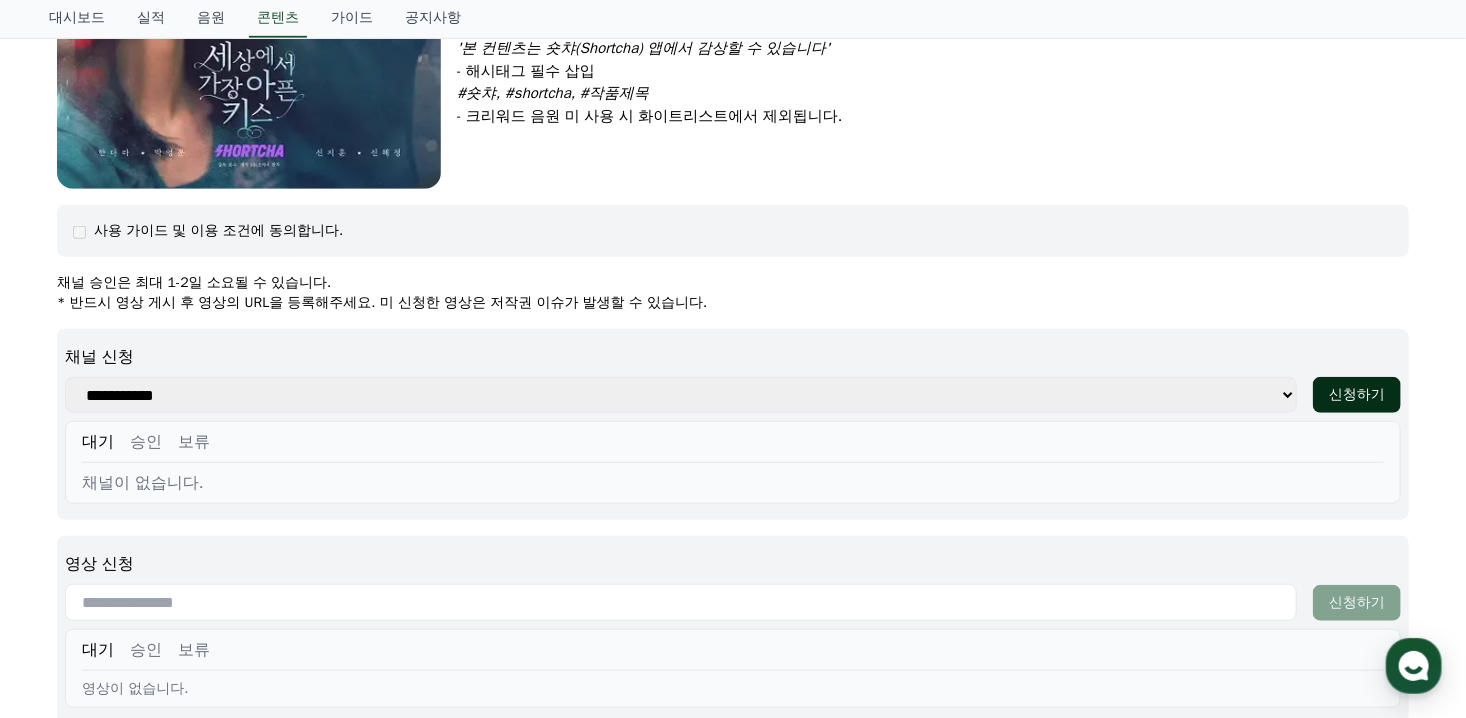 click on "신청하기" at bounding box center (1357, 395) 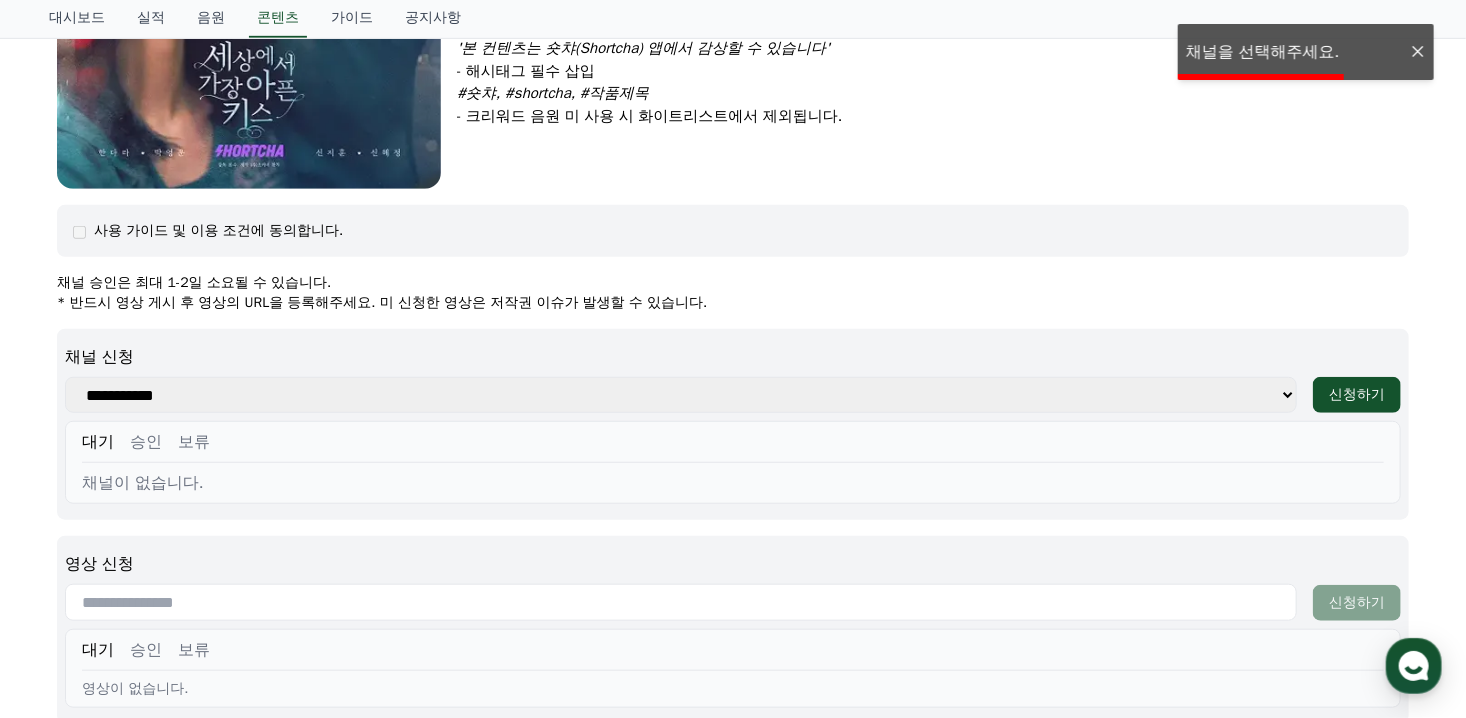 click at bounding box center [249, -85] 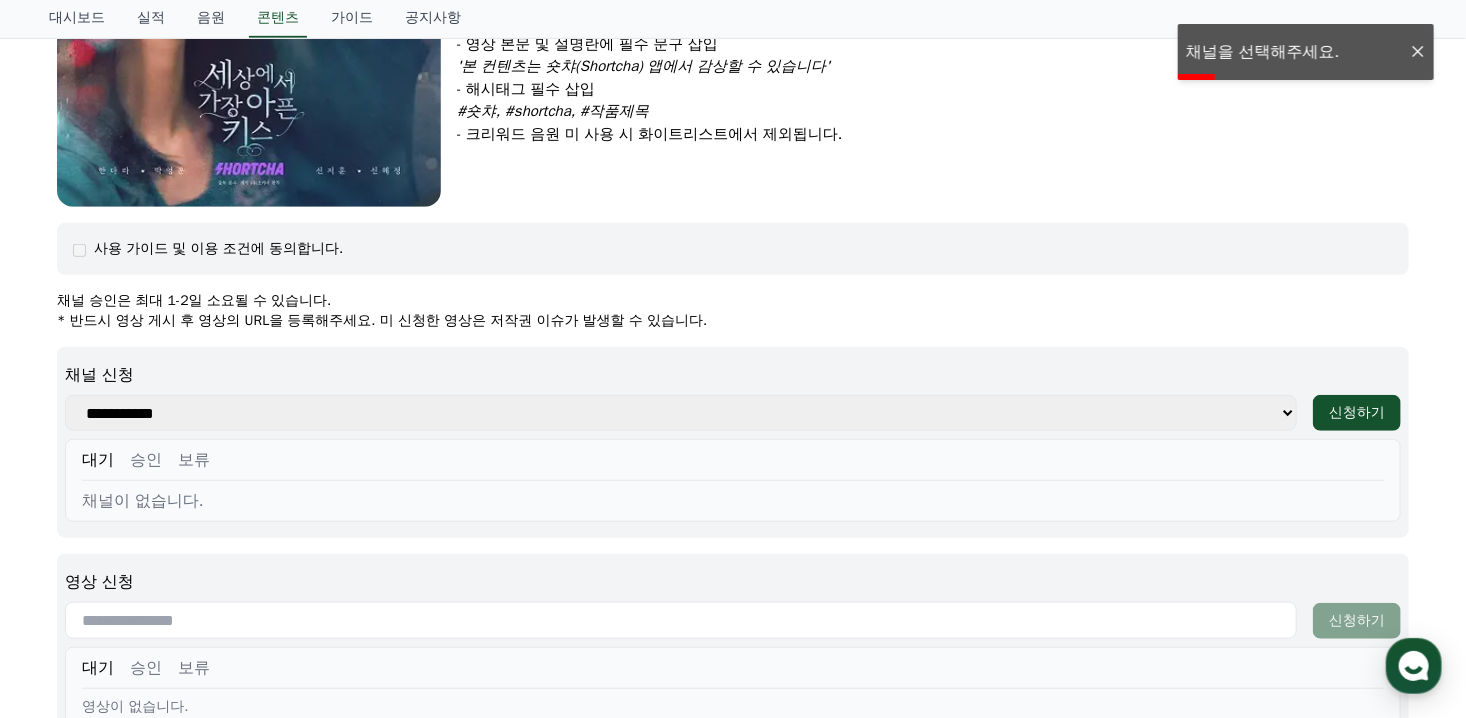 scroll, scrollTop: 572, scrollLeft: 0, axis: vertical 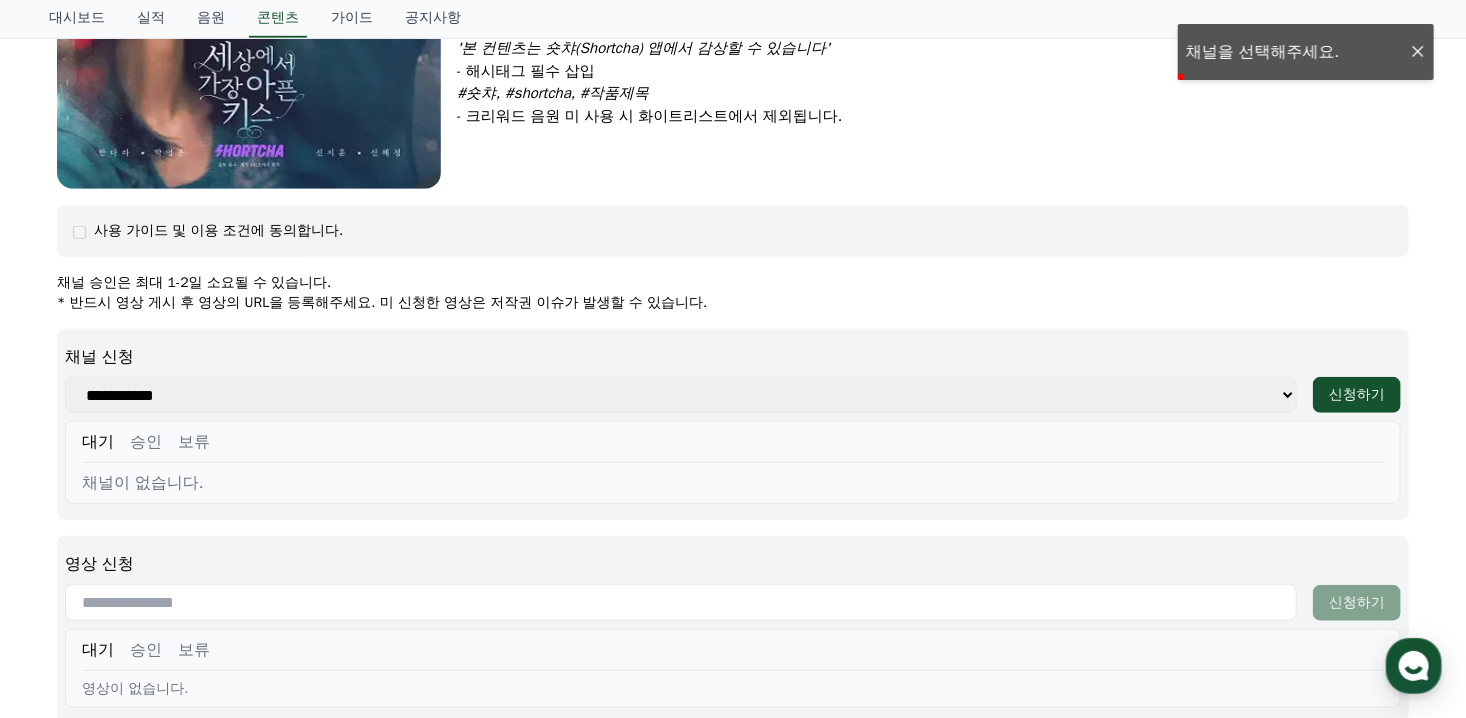 click on "영상 신청" at bounding box center (733, 564) 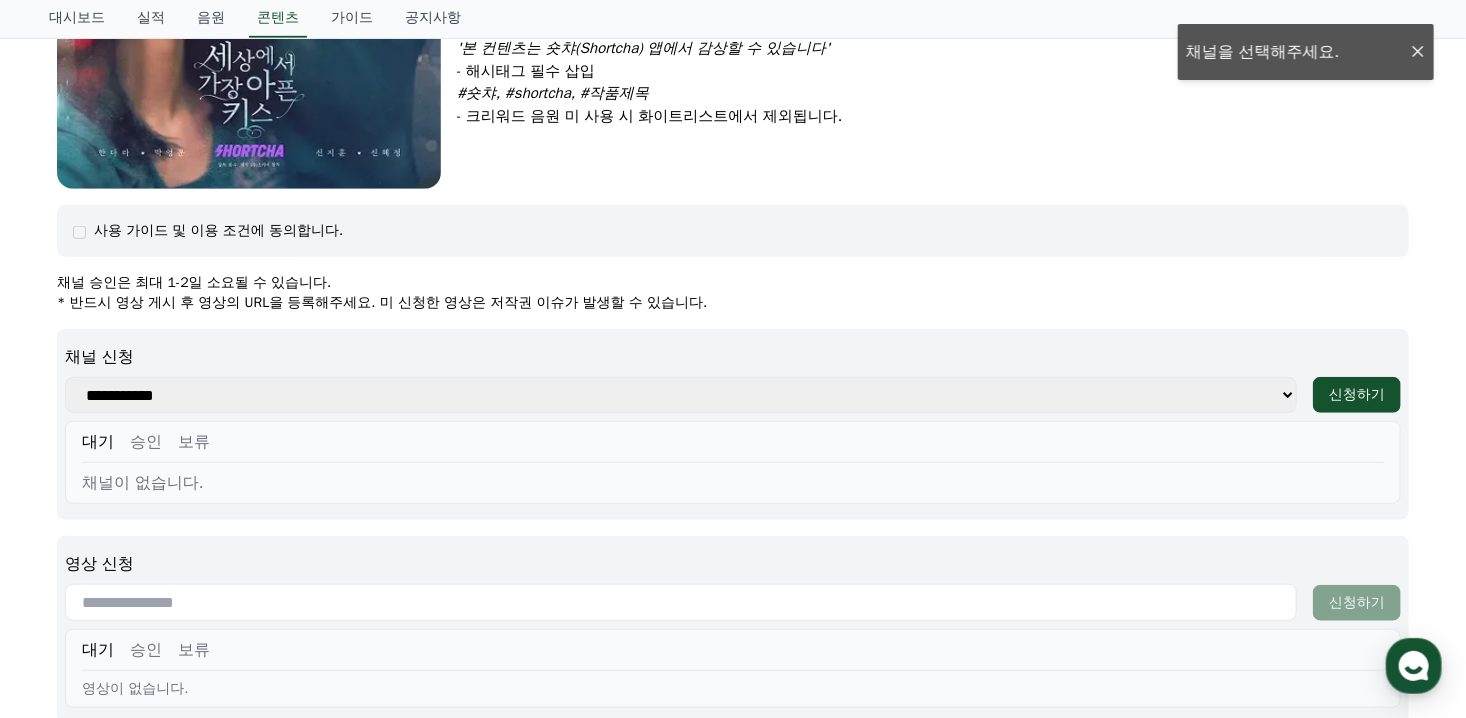 click at bounding box center (681, 602) 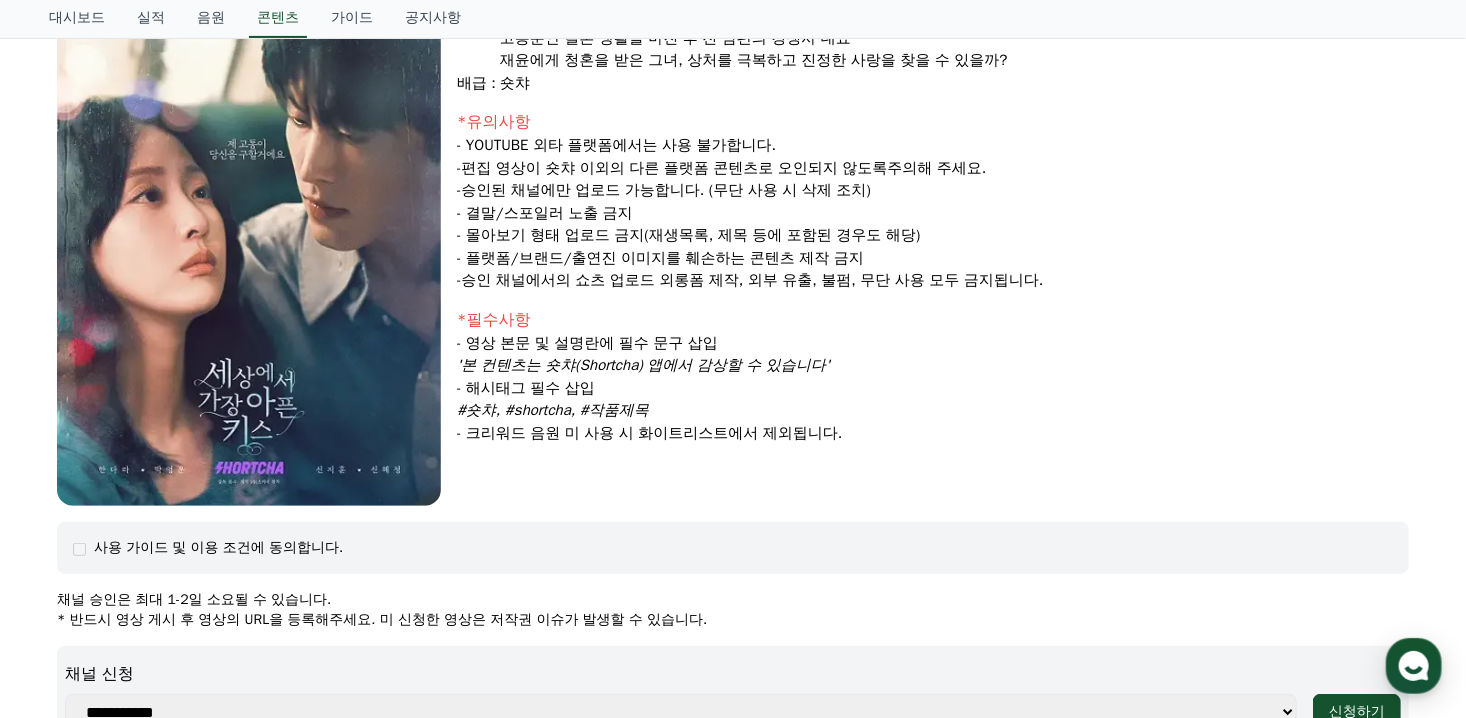 scroll, scrollTop: 72, scrollLeft: 0, axis: vertical 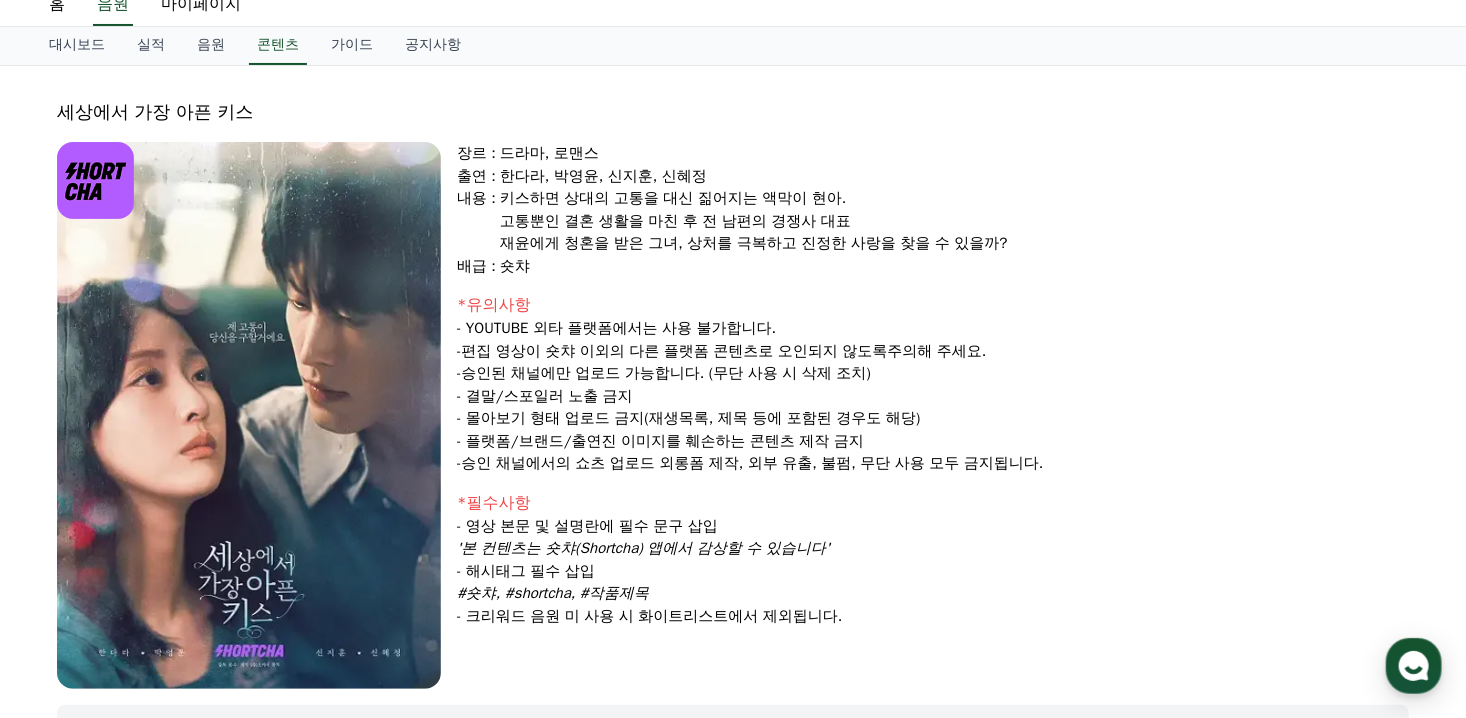click at bounding box center (249, 415) 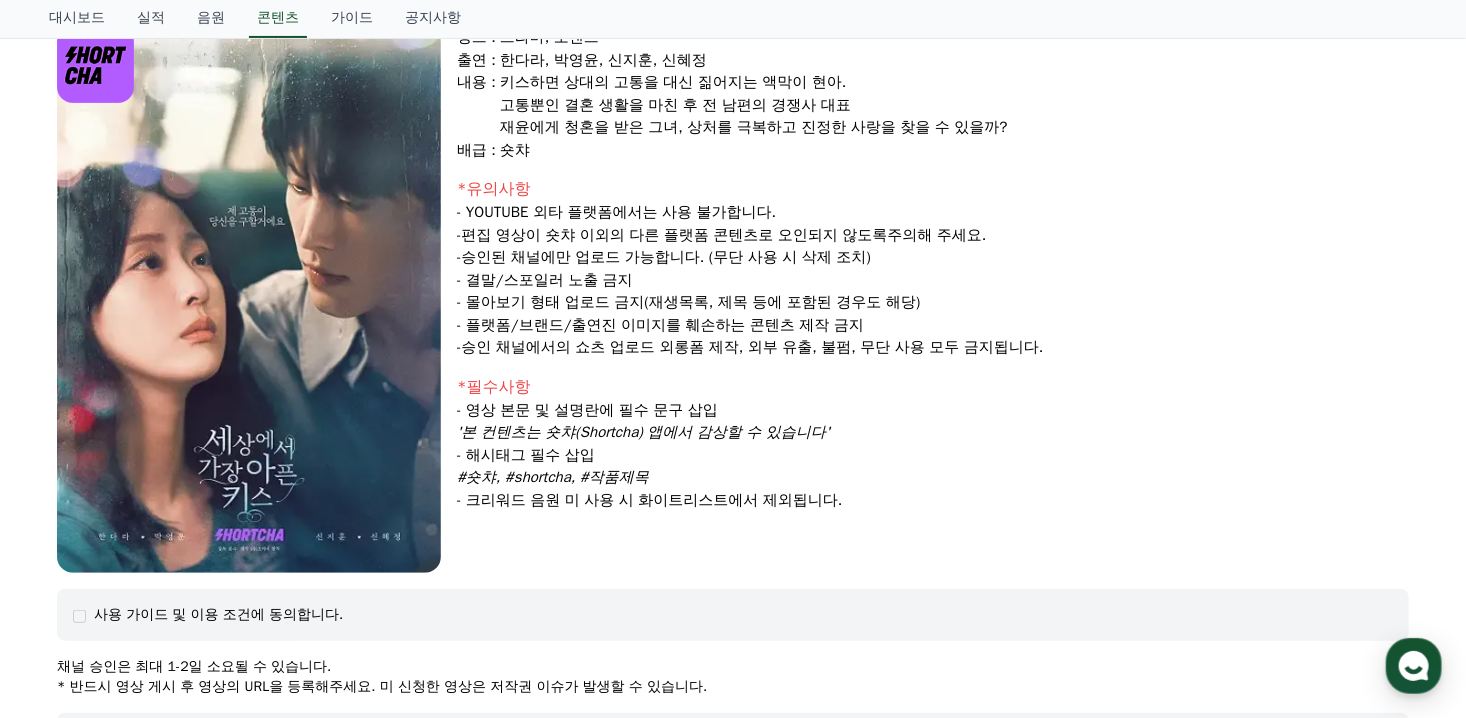 scroll, scrollTop: 72, scrollLeft: 0, axis: vertical 